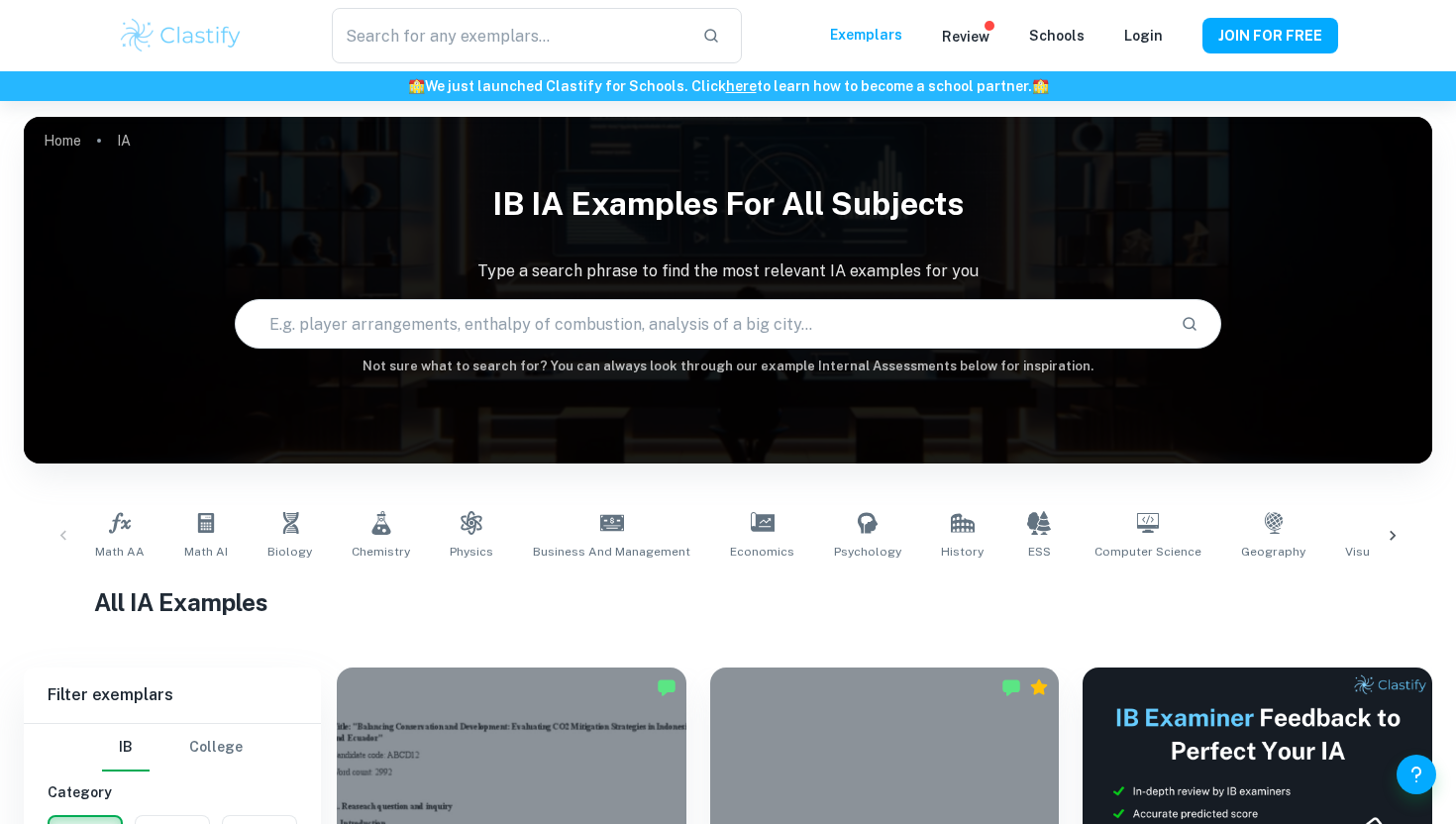 scroll, scrollTop: 0, scrollLeft: 0, axis: both 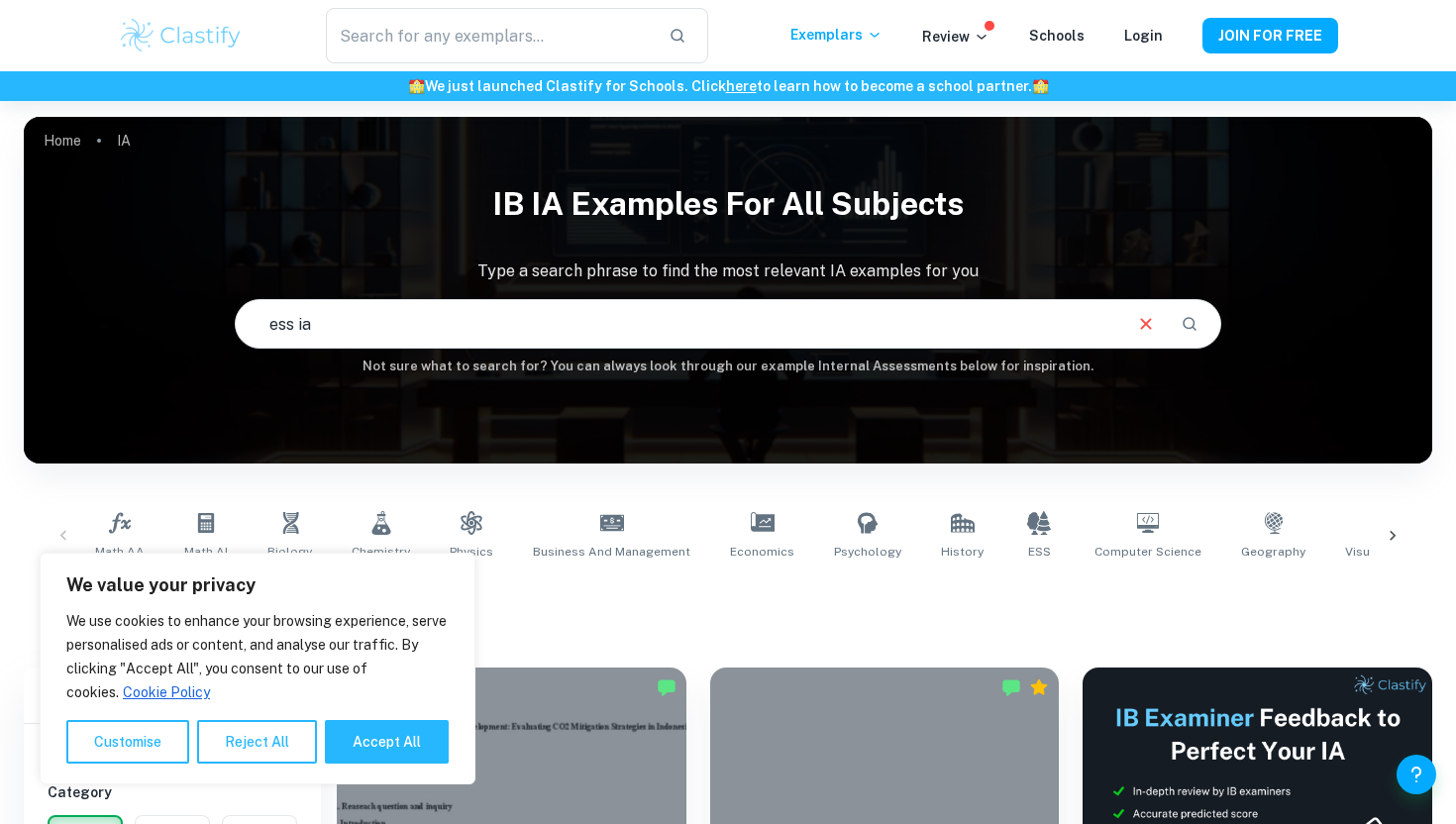 type on "ess ia" 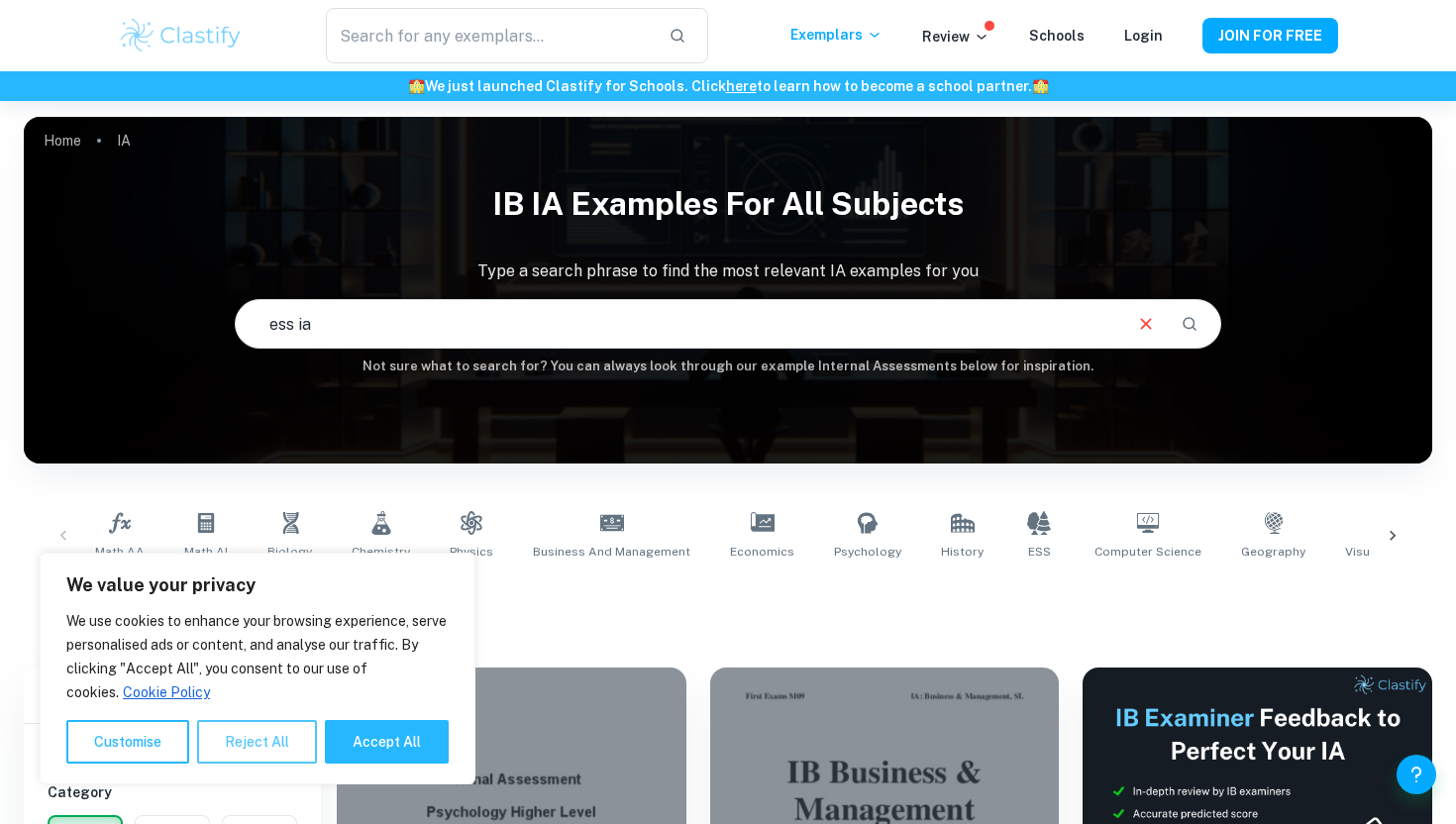 click on "Reject All" at bounding box center (257, 742) 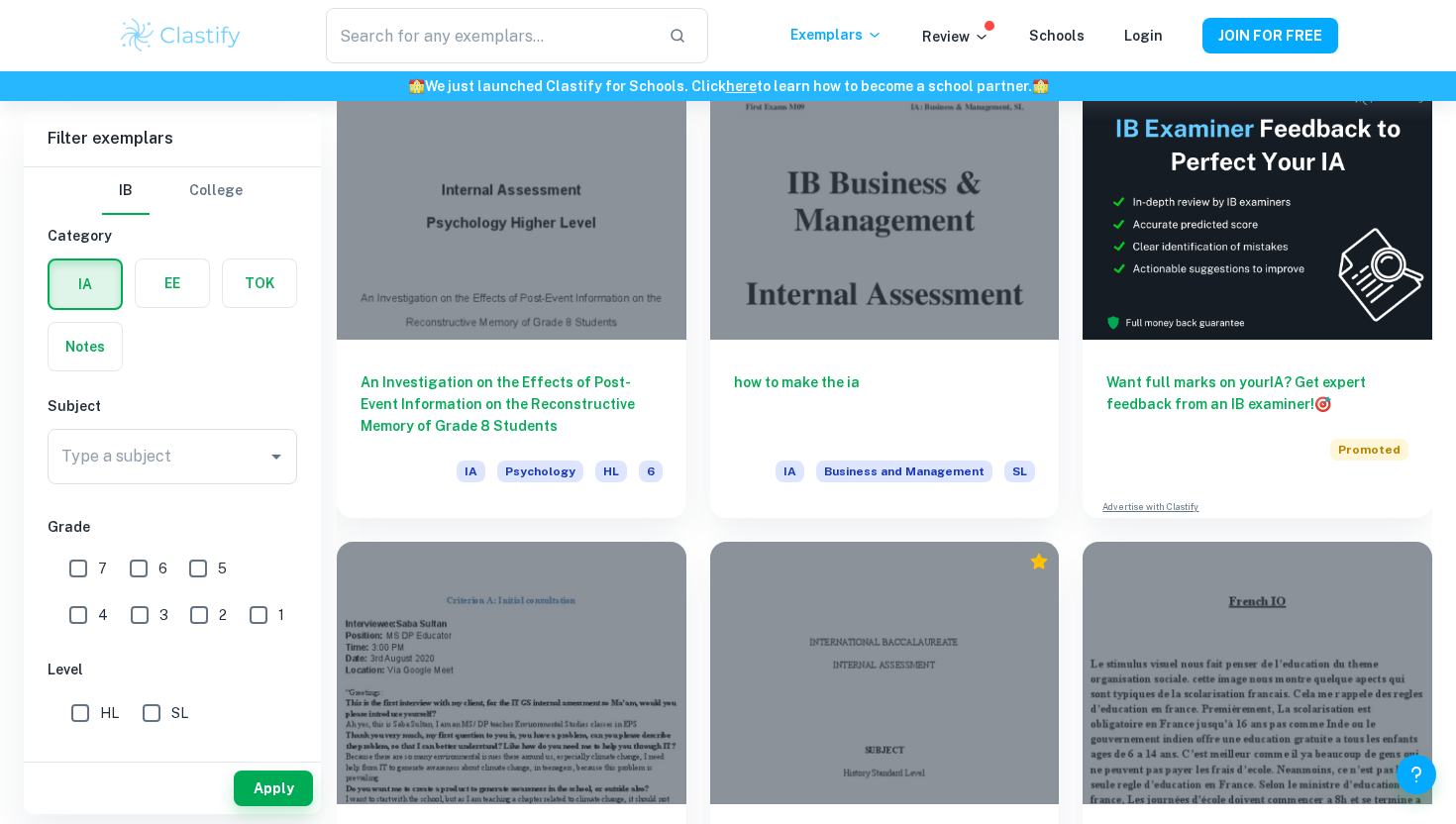 scroll, scrollTop: 594, scrollLeft: 0, axis: vertical 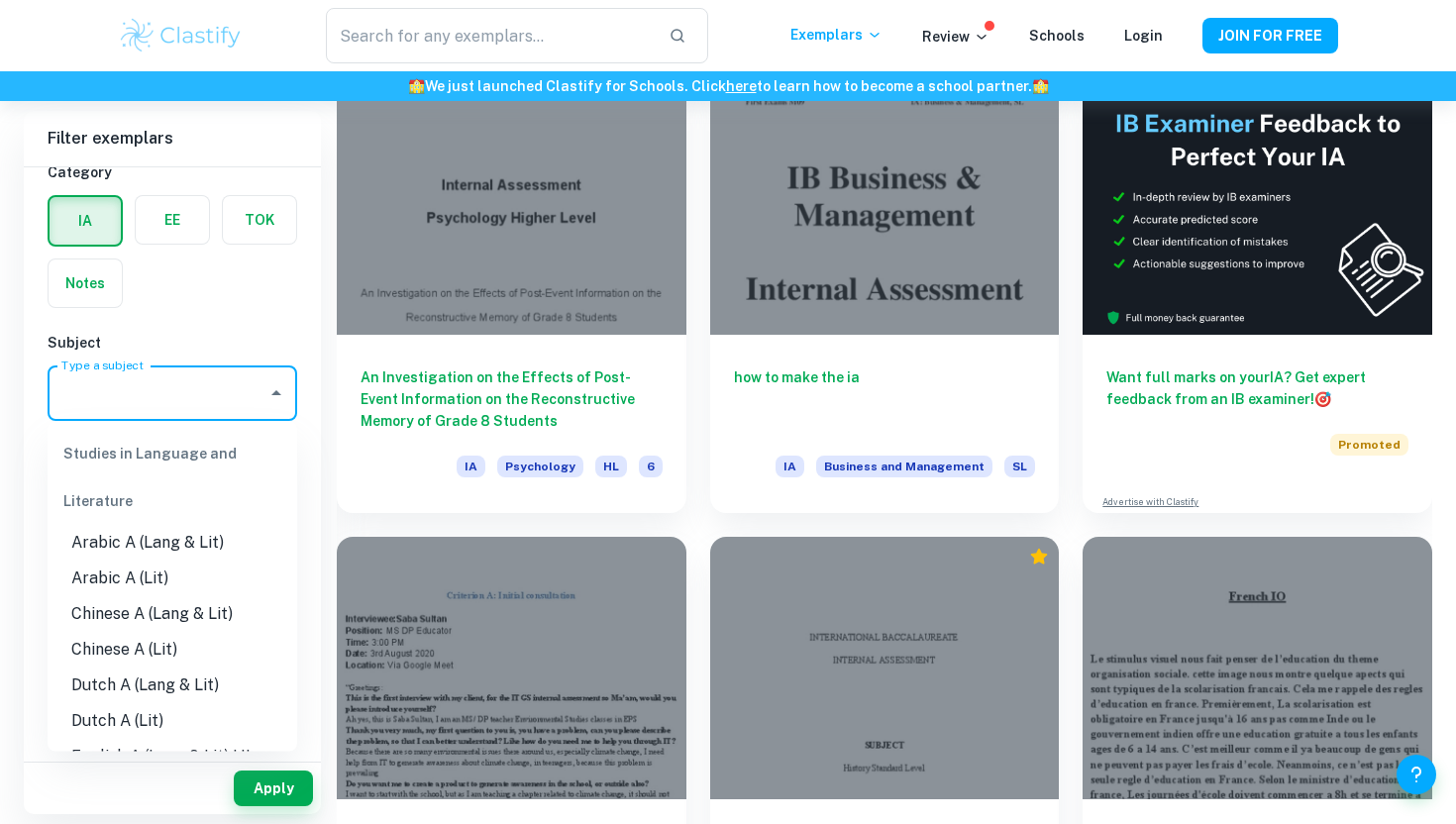 click on "Type a subject" at bounding box center [157, 393] 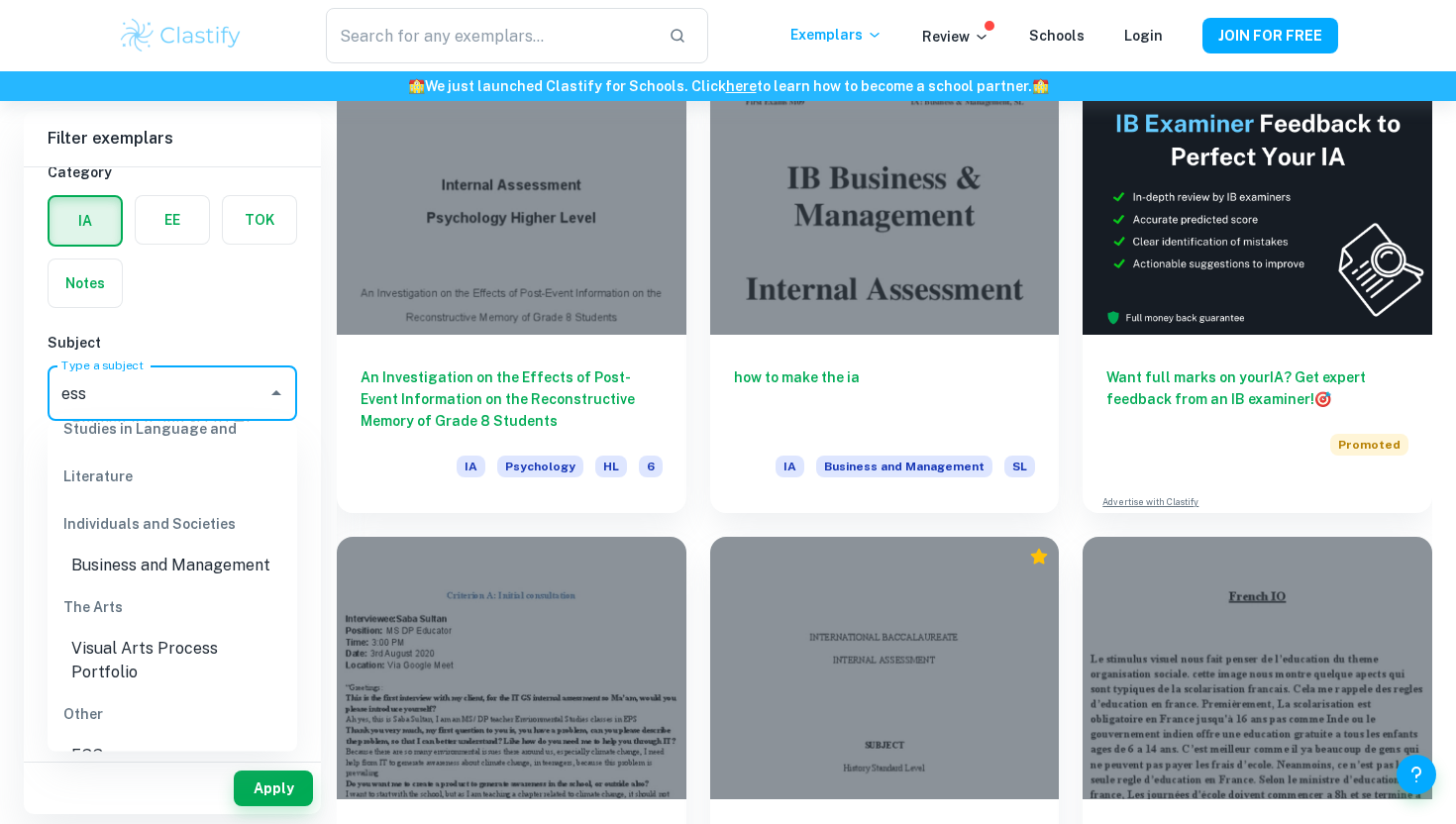 scroll, scrollTop: 126, scrollLeft: 0, axis: vertical 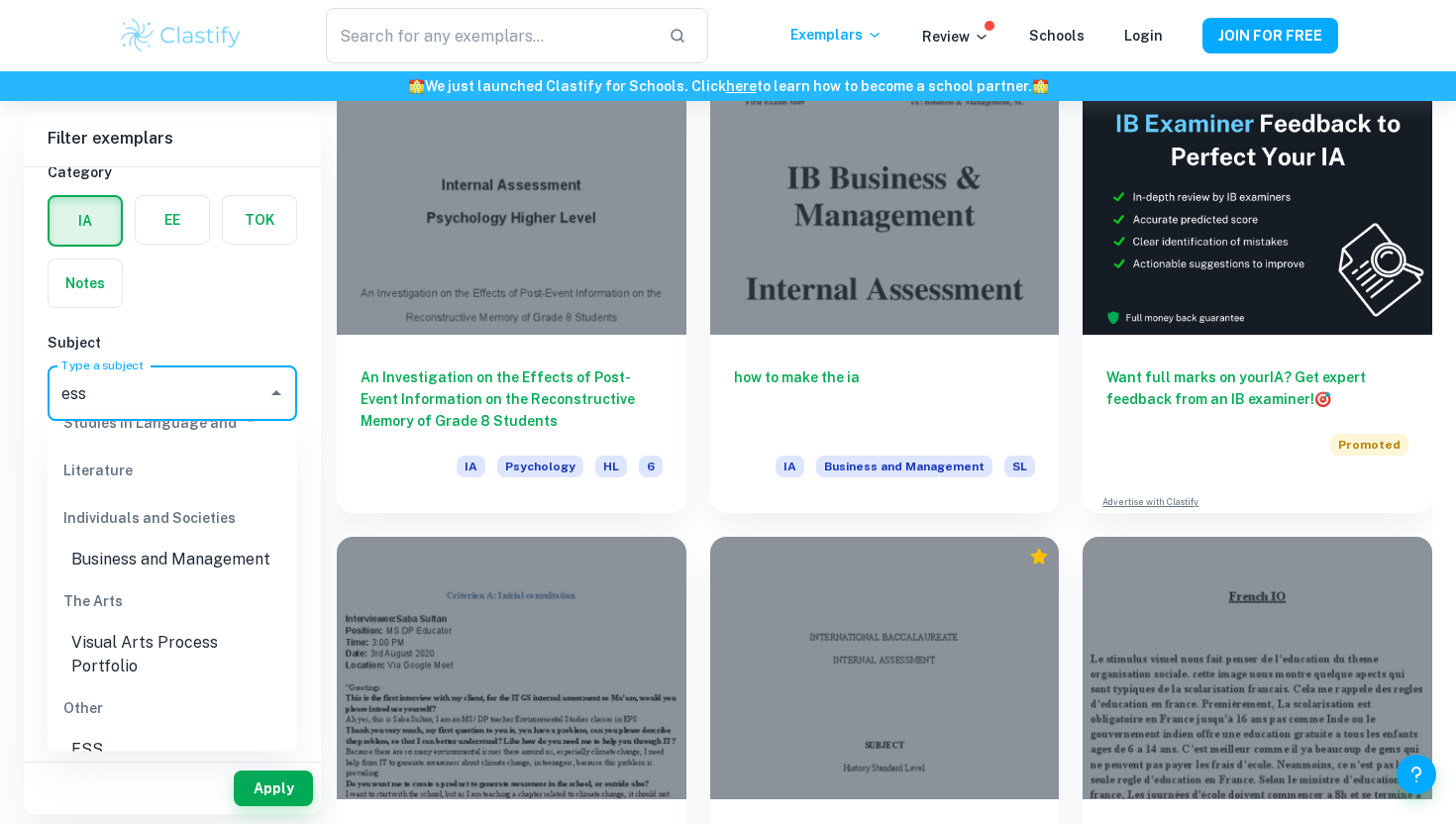 click on "ESS" at bounding box center (172, 750) 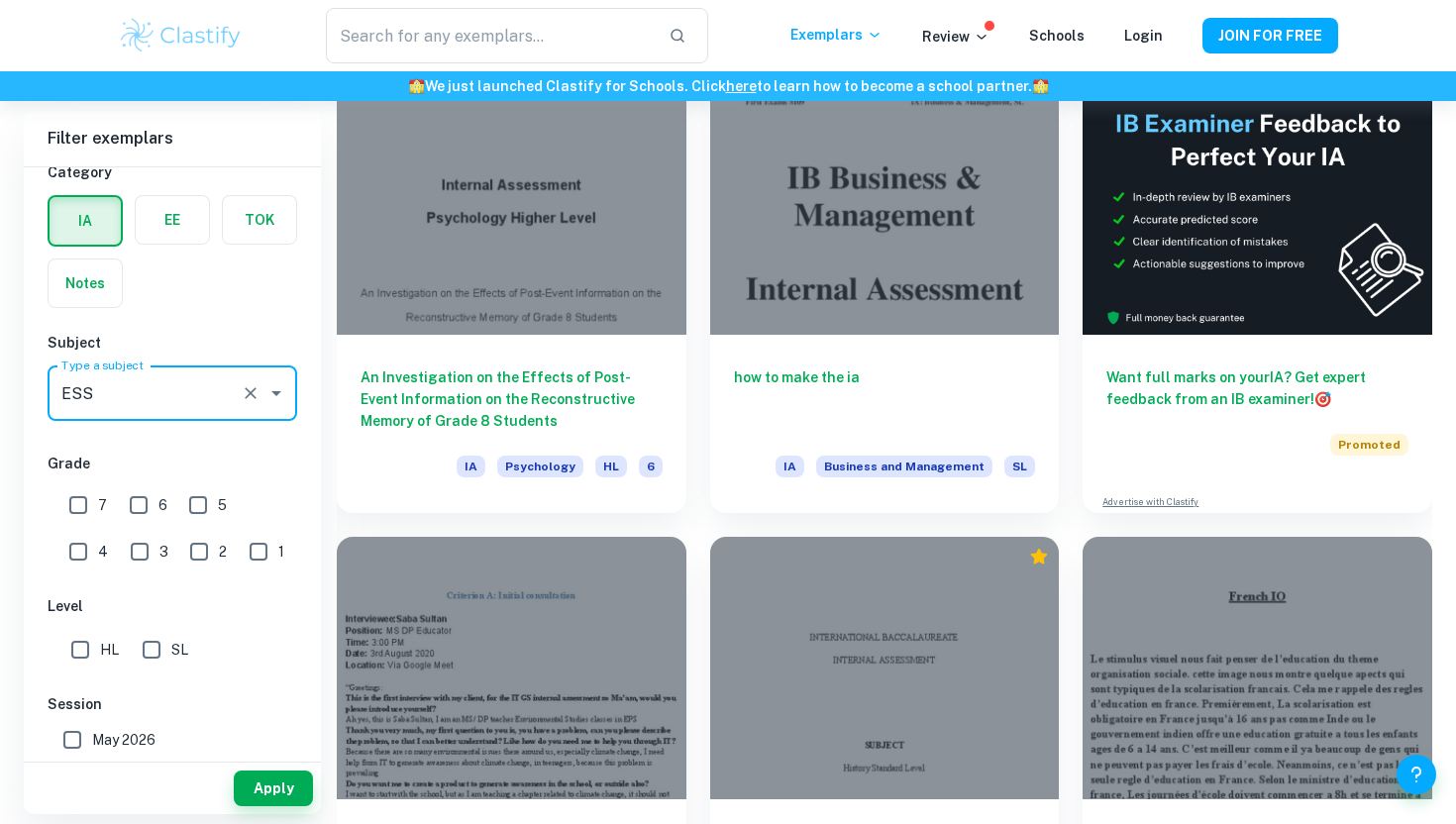 type on "ESS" 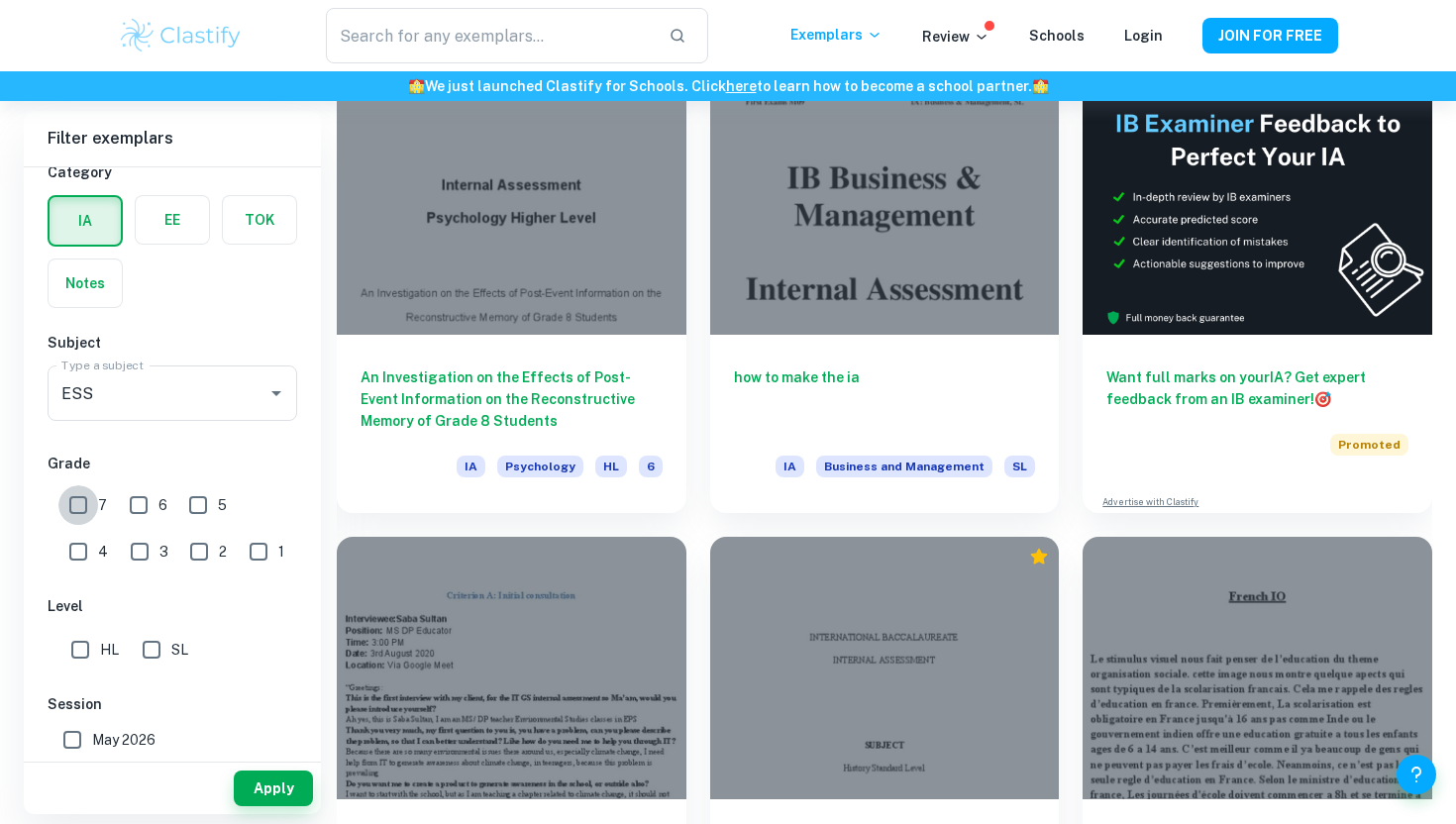 click on "7" at bounding box center [78, 505] 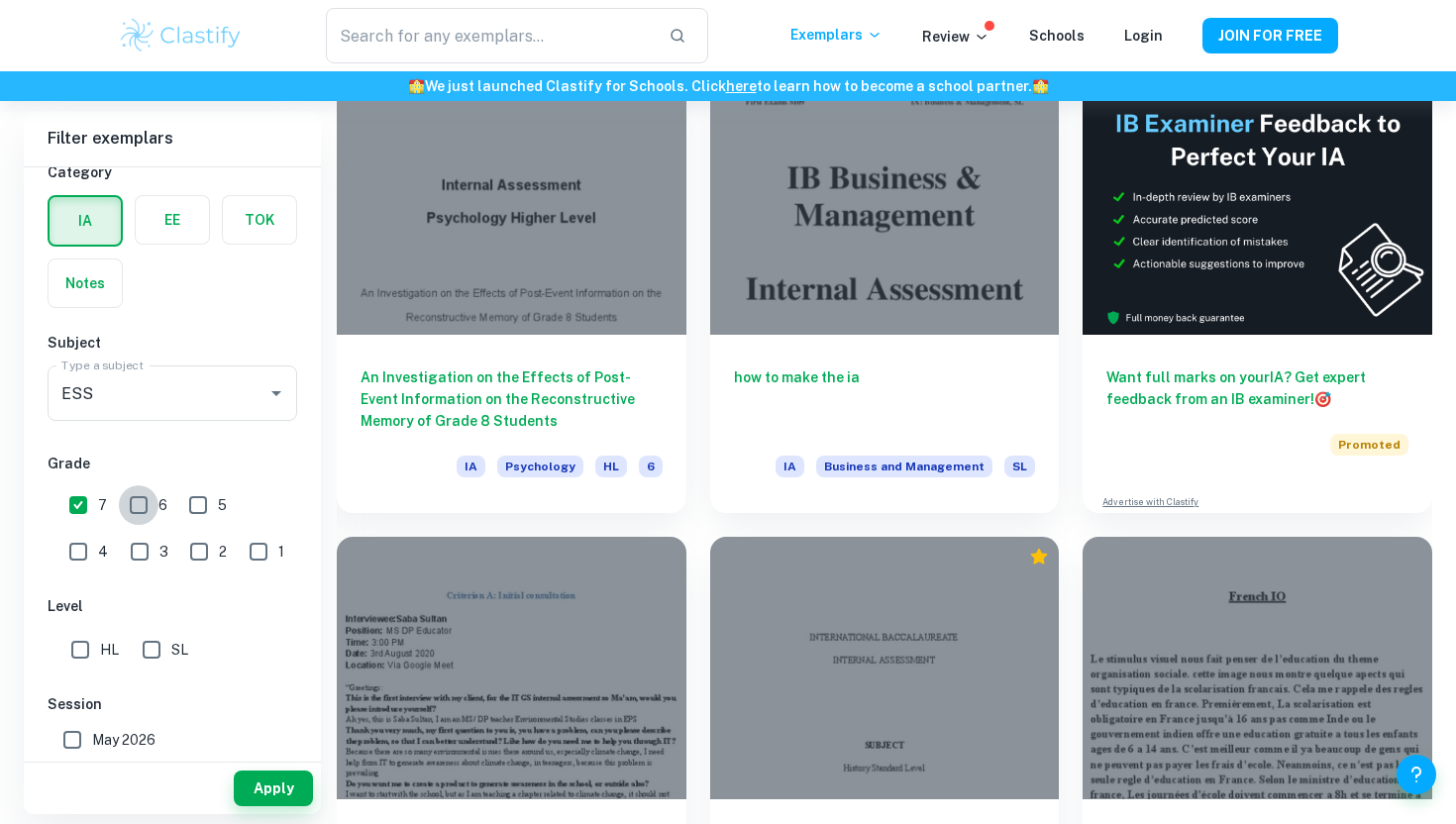 click on "6" at bounding box center (139, 505) 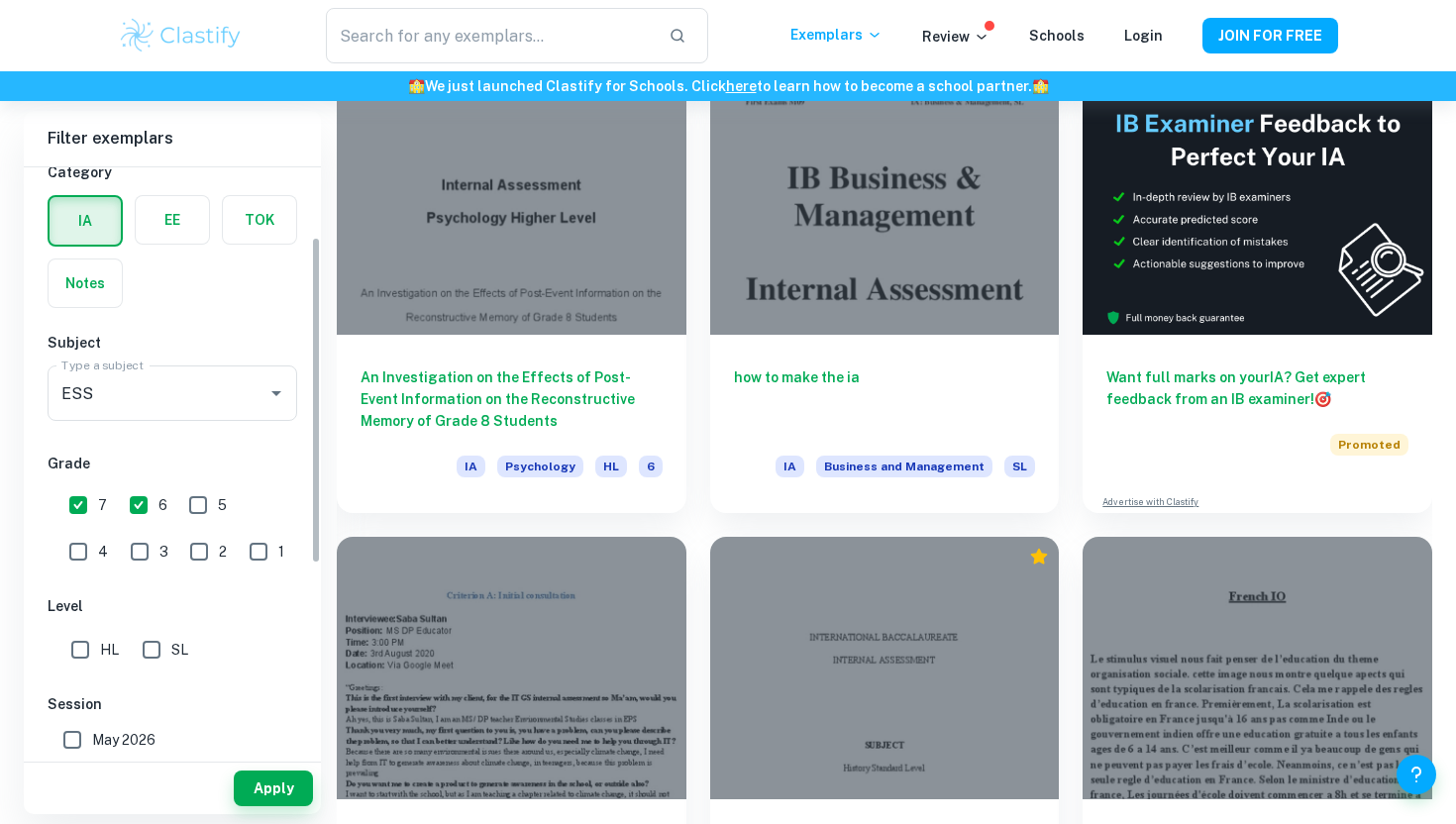scroll, scrollTop: 158, scrollLeft: 0, axis: vertical 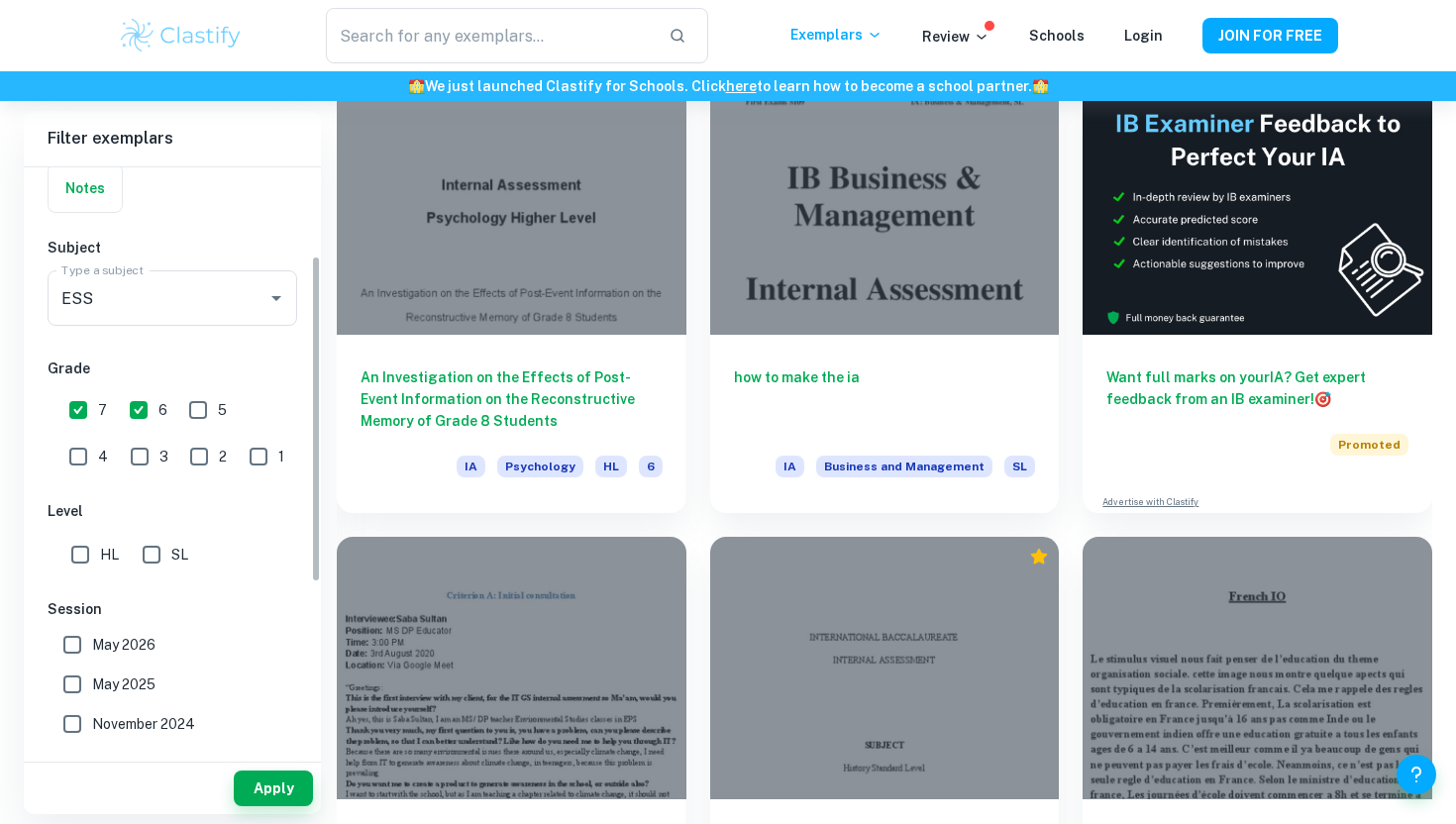 click on "SL" at bounding box center [152, 555] 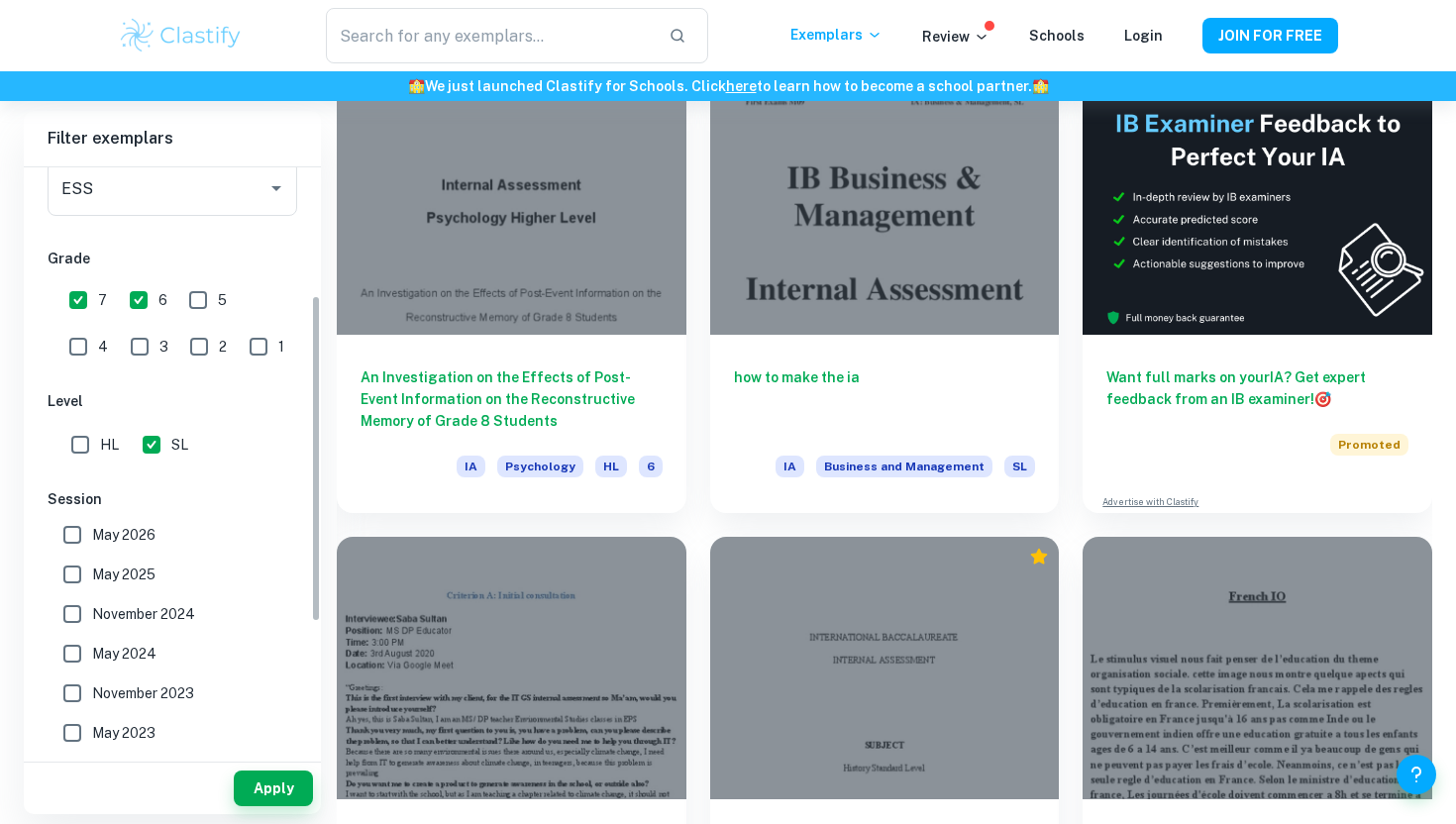 scroll, scrollTop: 271, scrollLeft: 0, axis: vertical 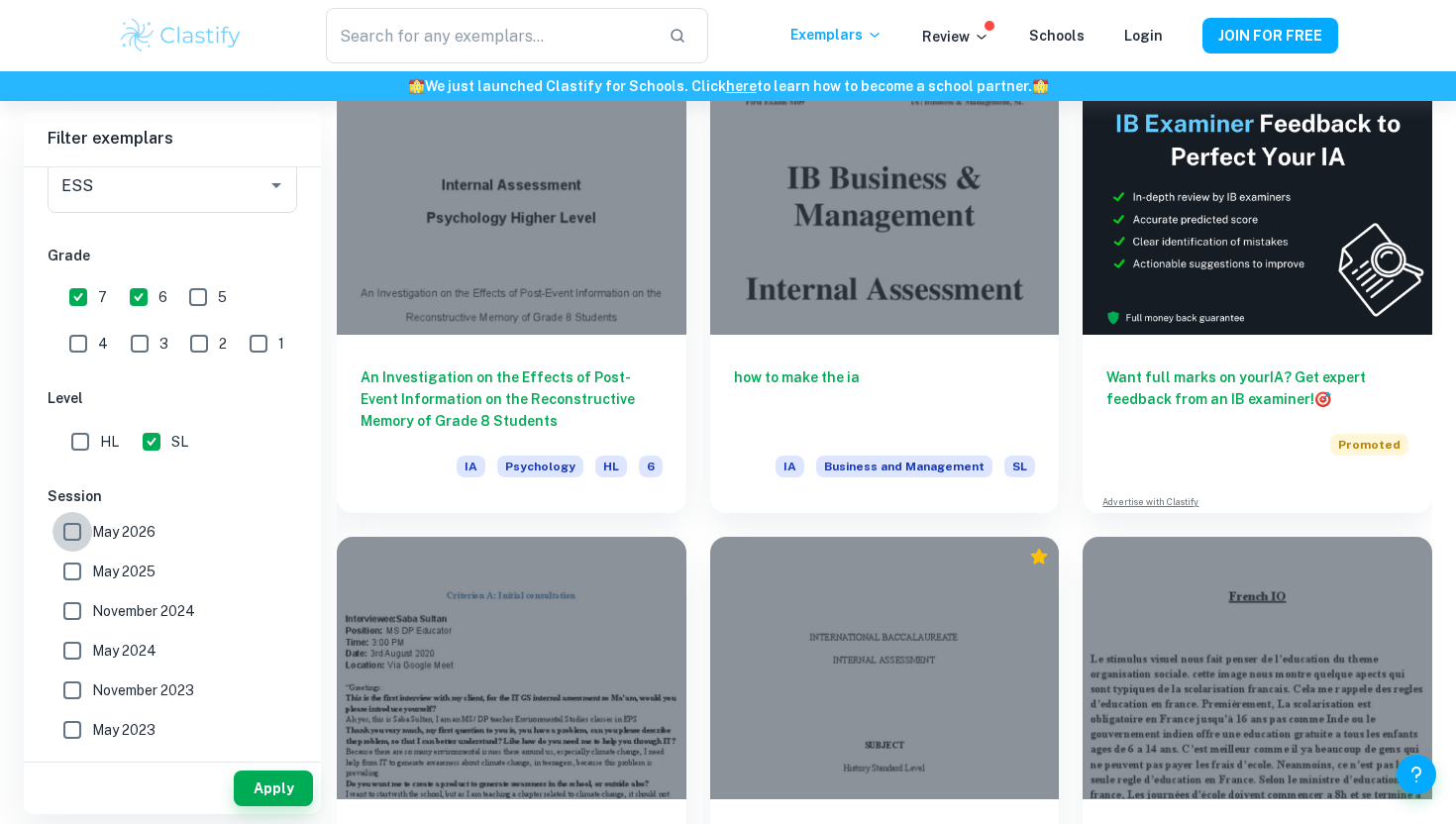 click on "May 2026" at bounding box center [72, 532] 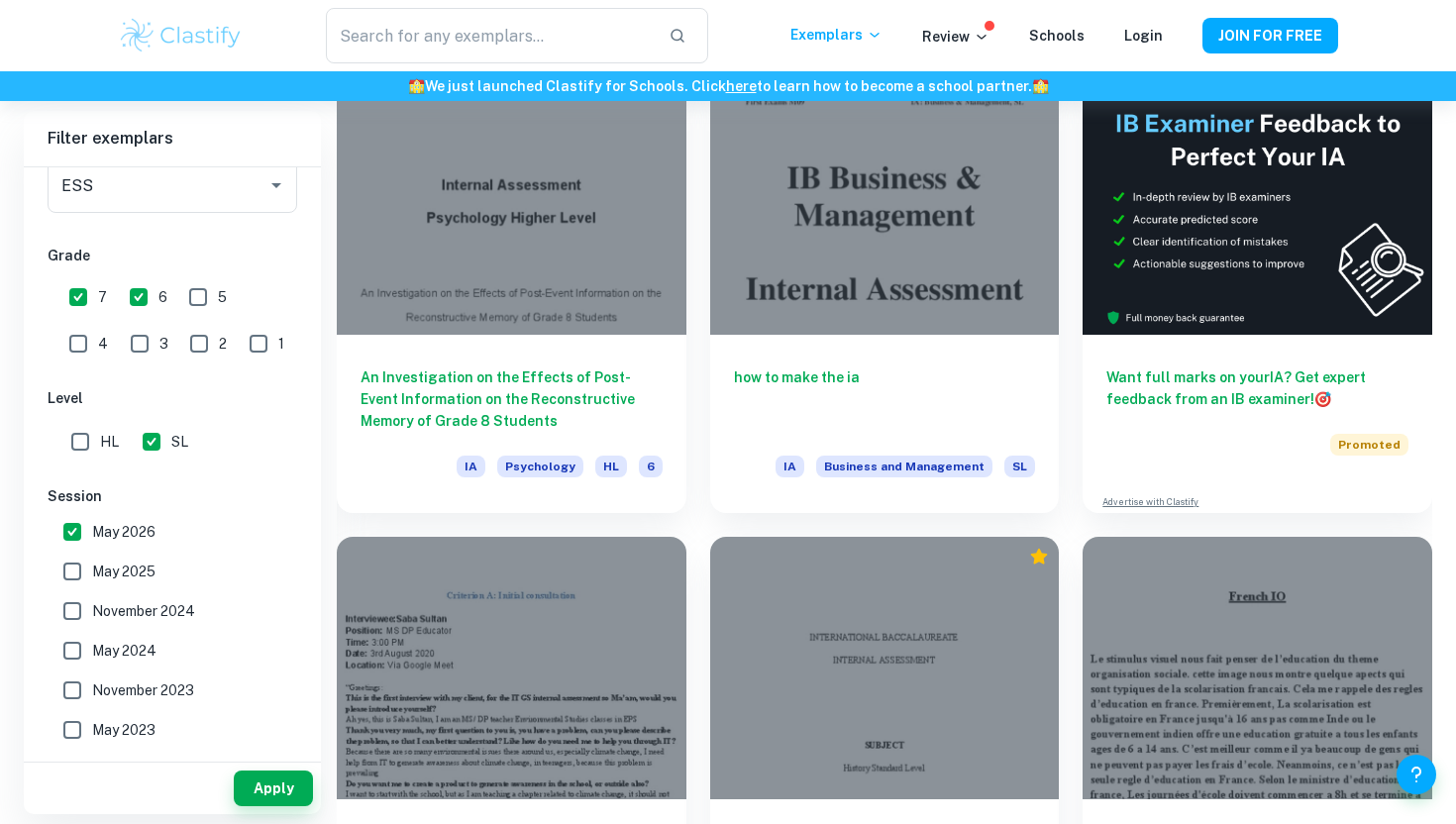 click on "May 2025" at bounding box center (72, 571) 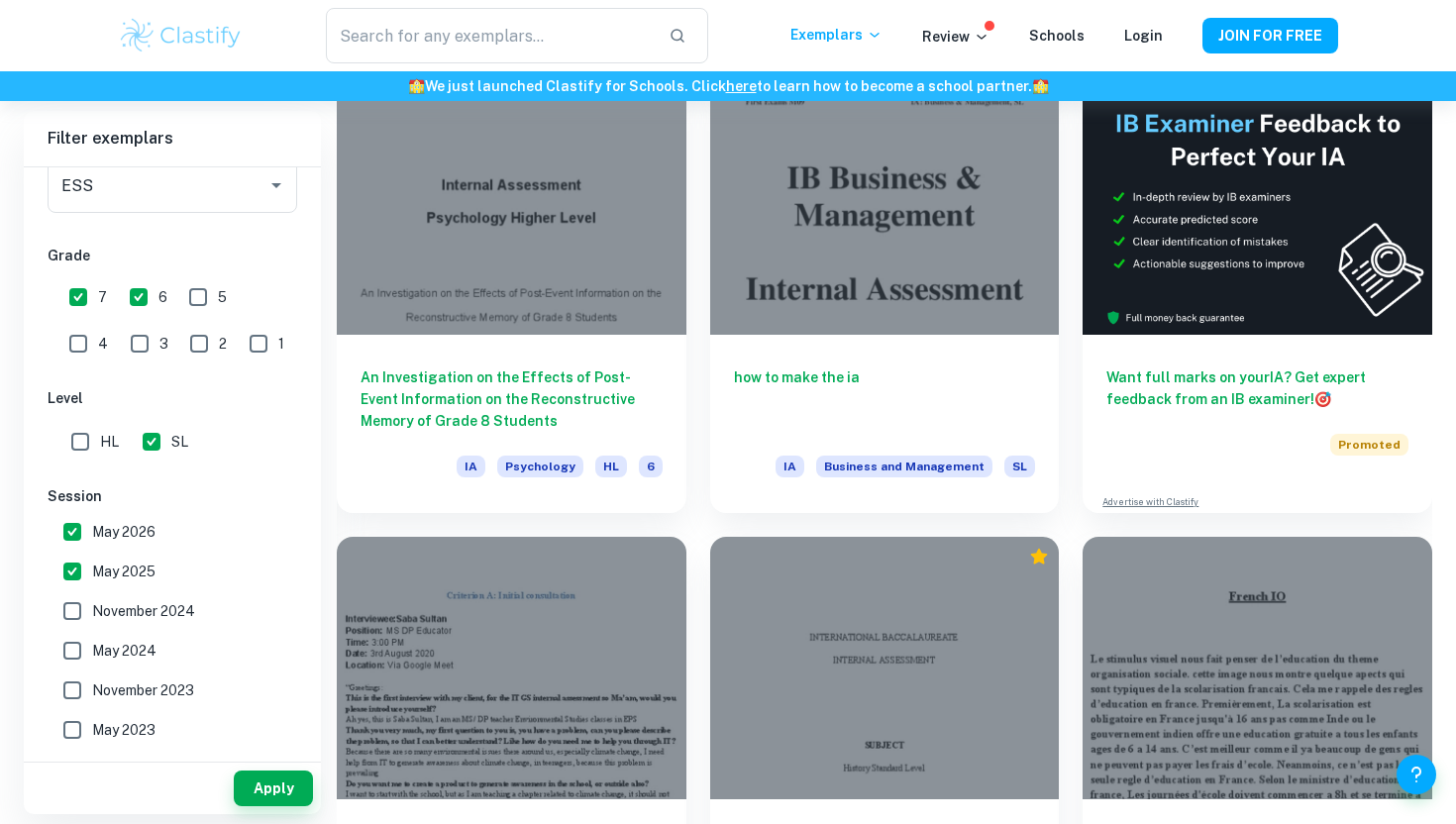 click on "November 2024" at bounding box center (72, 611) 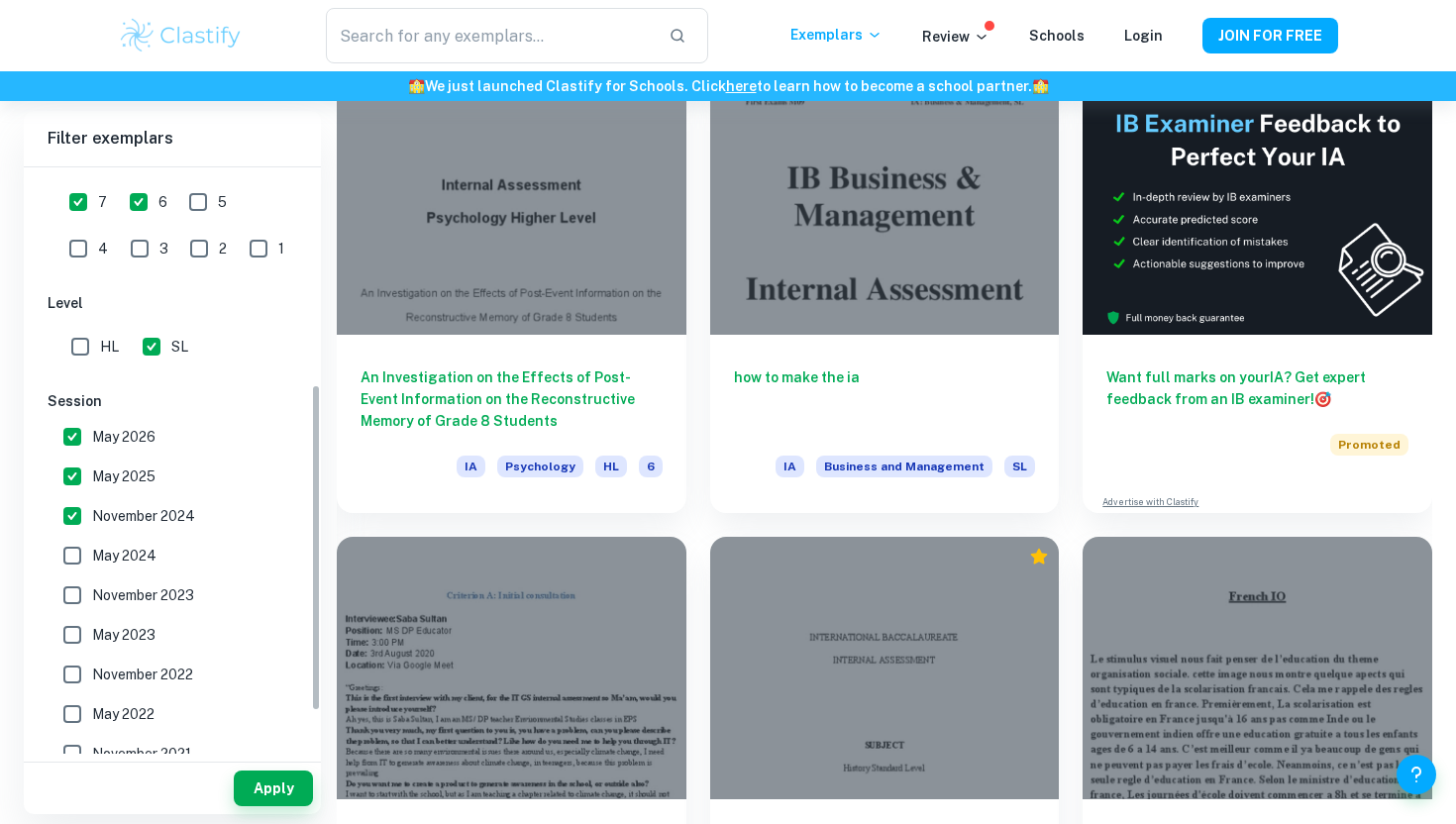 scroll, scrollTop: 404, scrollLeft: 0, axis: vertical 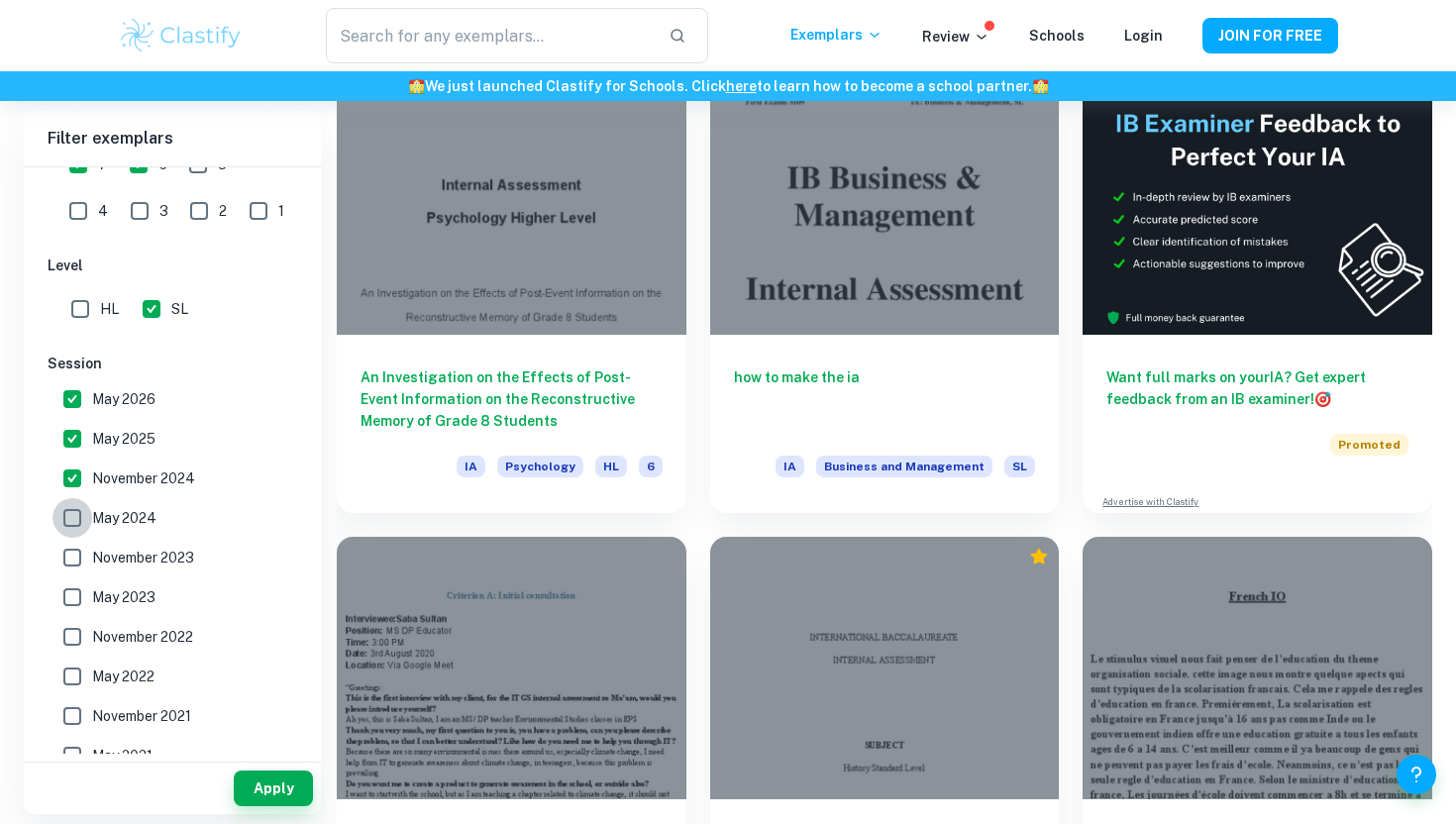 click on "May 2024" at bounding box center (72, 518) 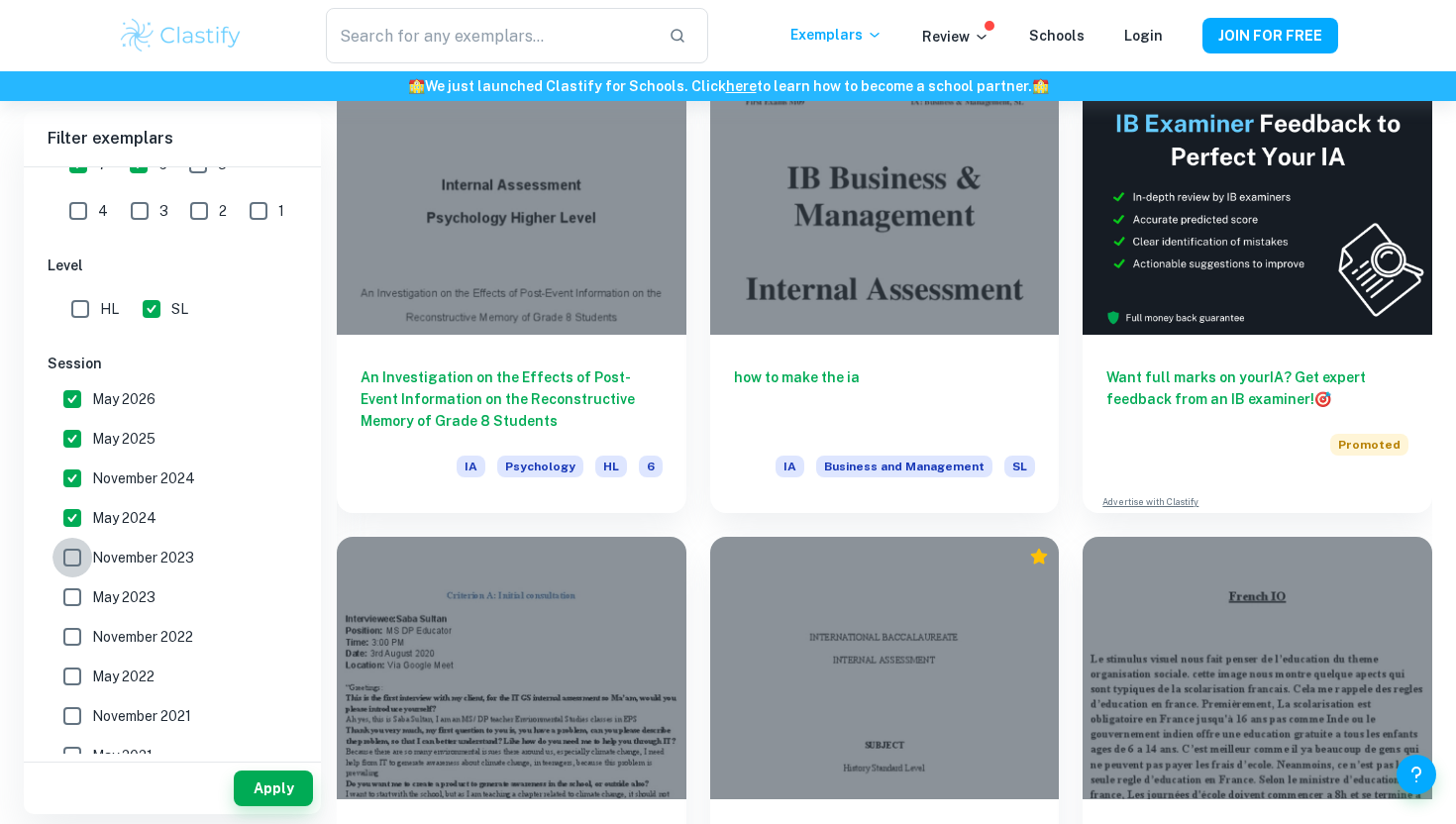 click on "November 2023" at bounding box center [72, 558] 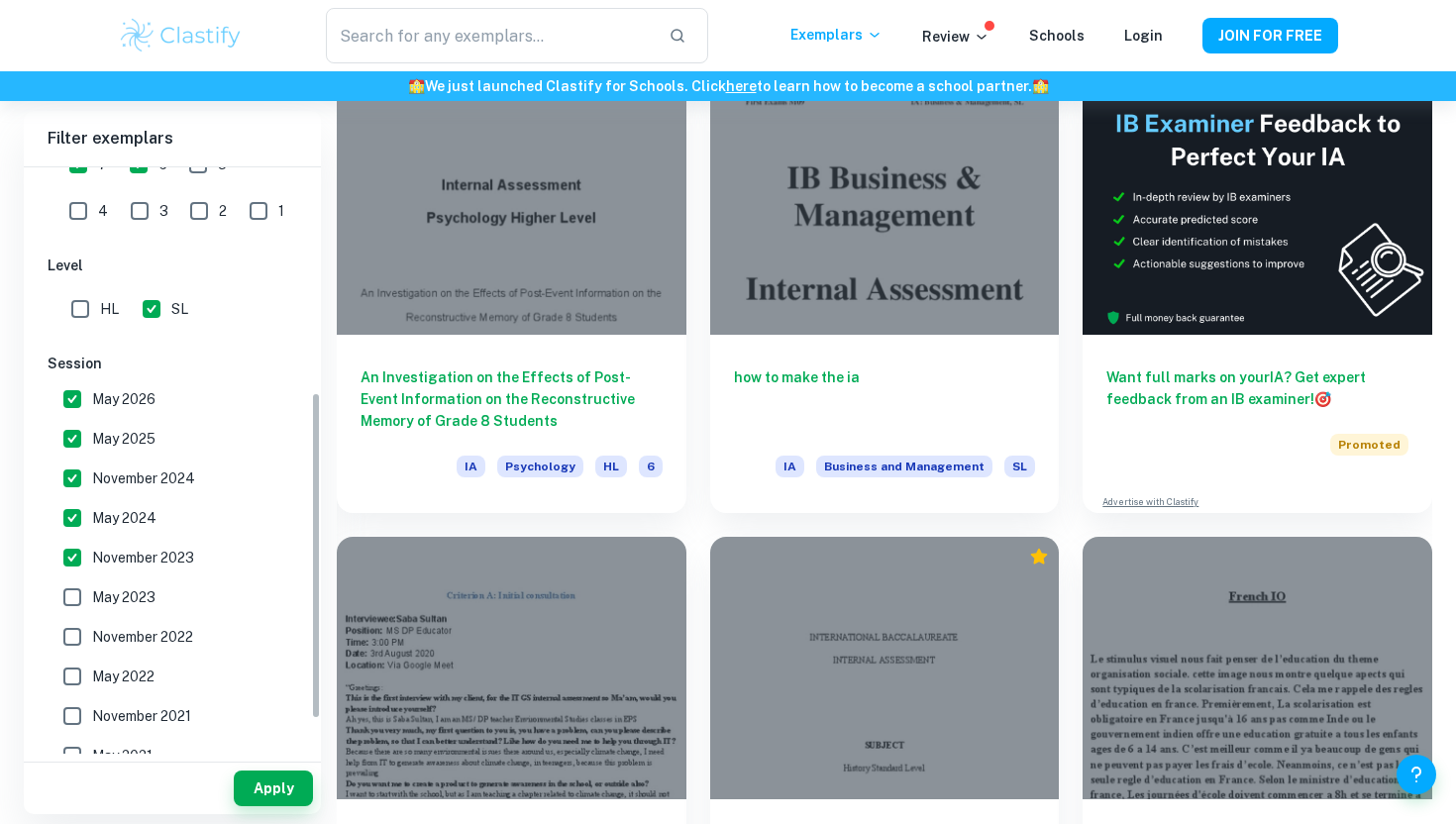 scroll, scrollTop: 465, scrollLeft: 0, axis: vertical 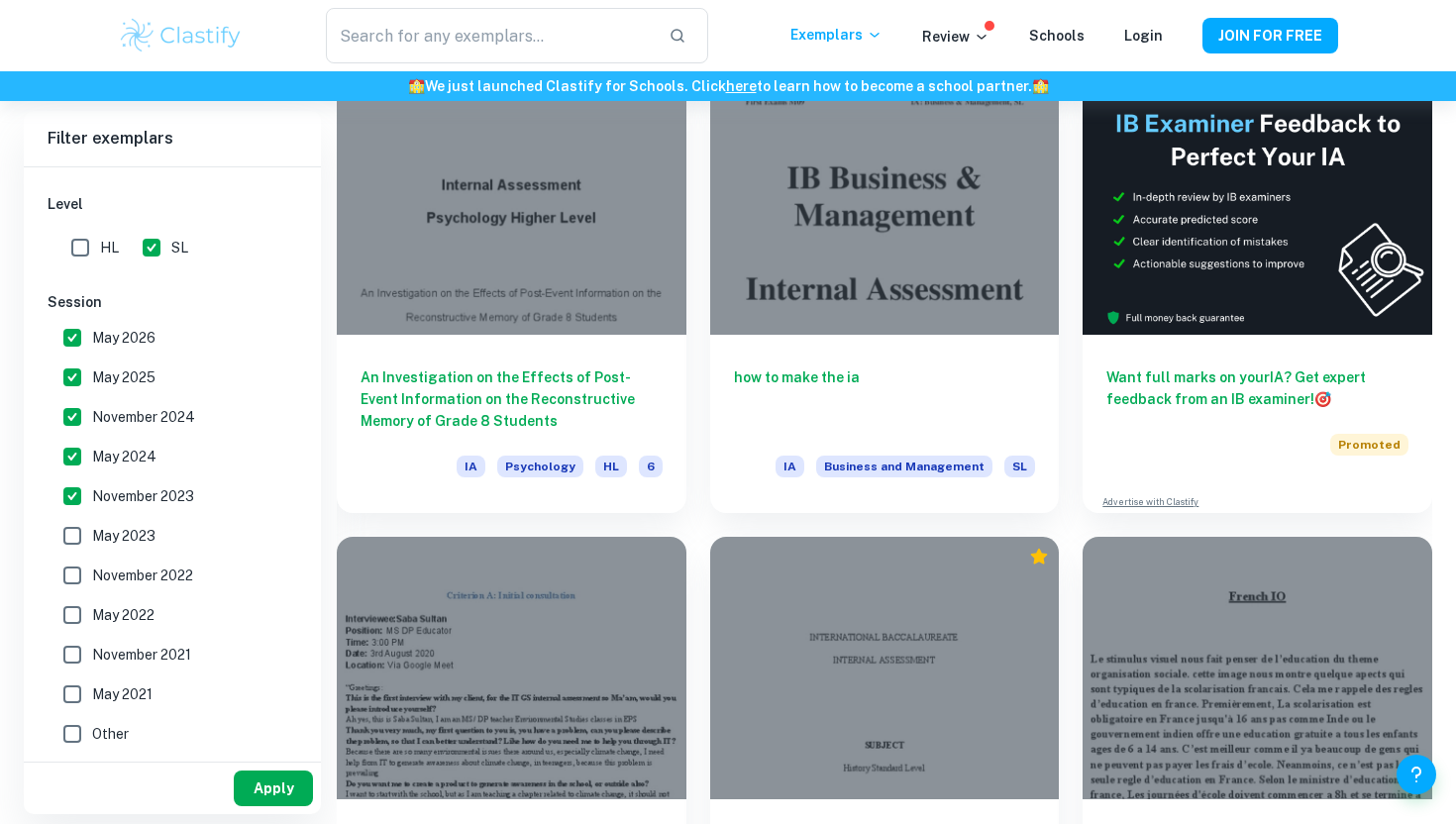 click on "Apply" at bounding box center (273, 788) 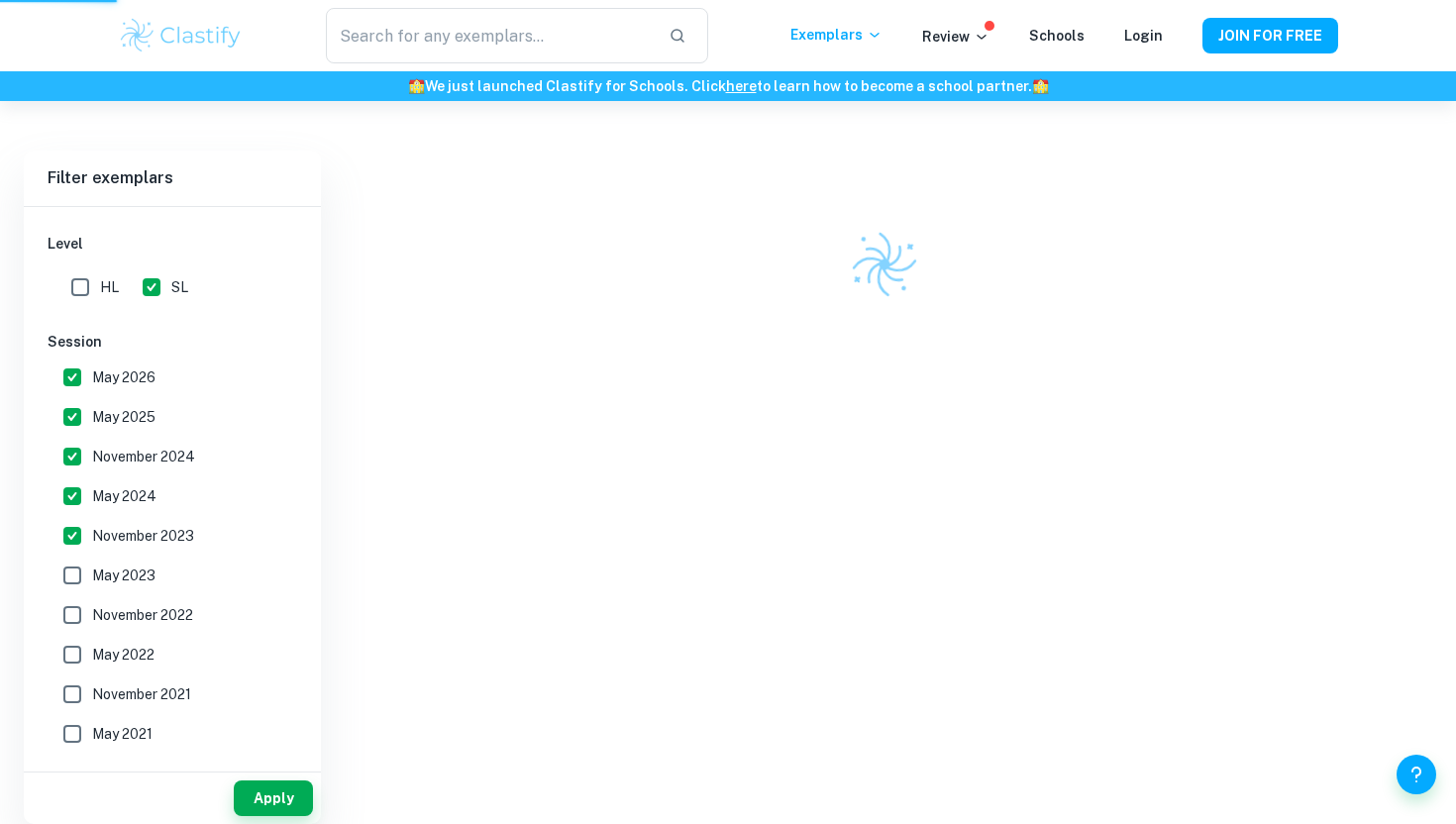 scroll, scrollTop: 0, scrollLeft: 0, axis: both 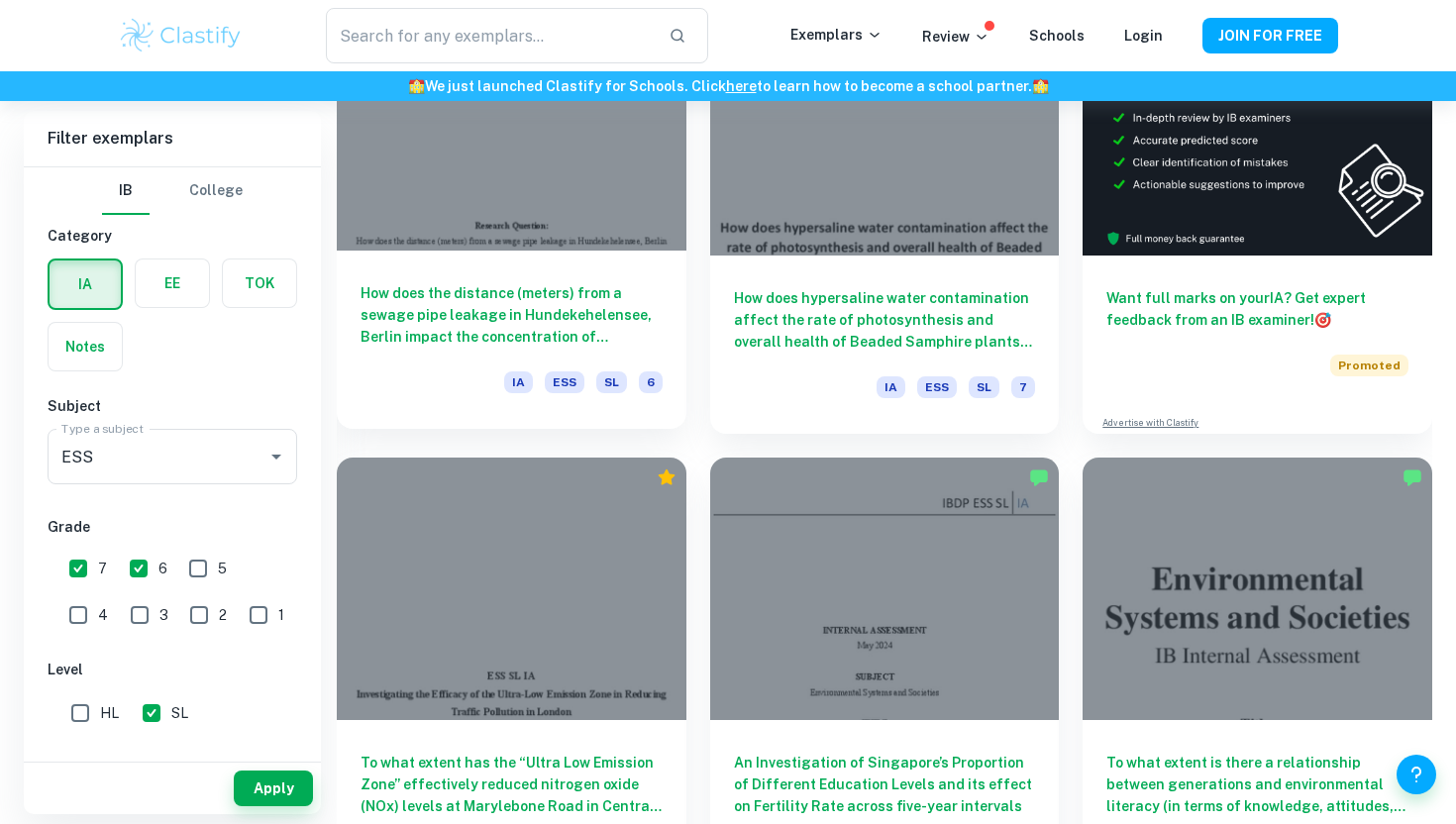 click on "How does the distance (meters) from a sewage pipe leakage in Hundekehelensee, Berlin impact the concentration of dissolved oxygen (%) in the lake water?" at bounding box center [511, 315] 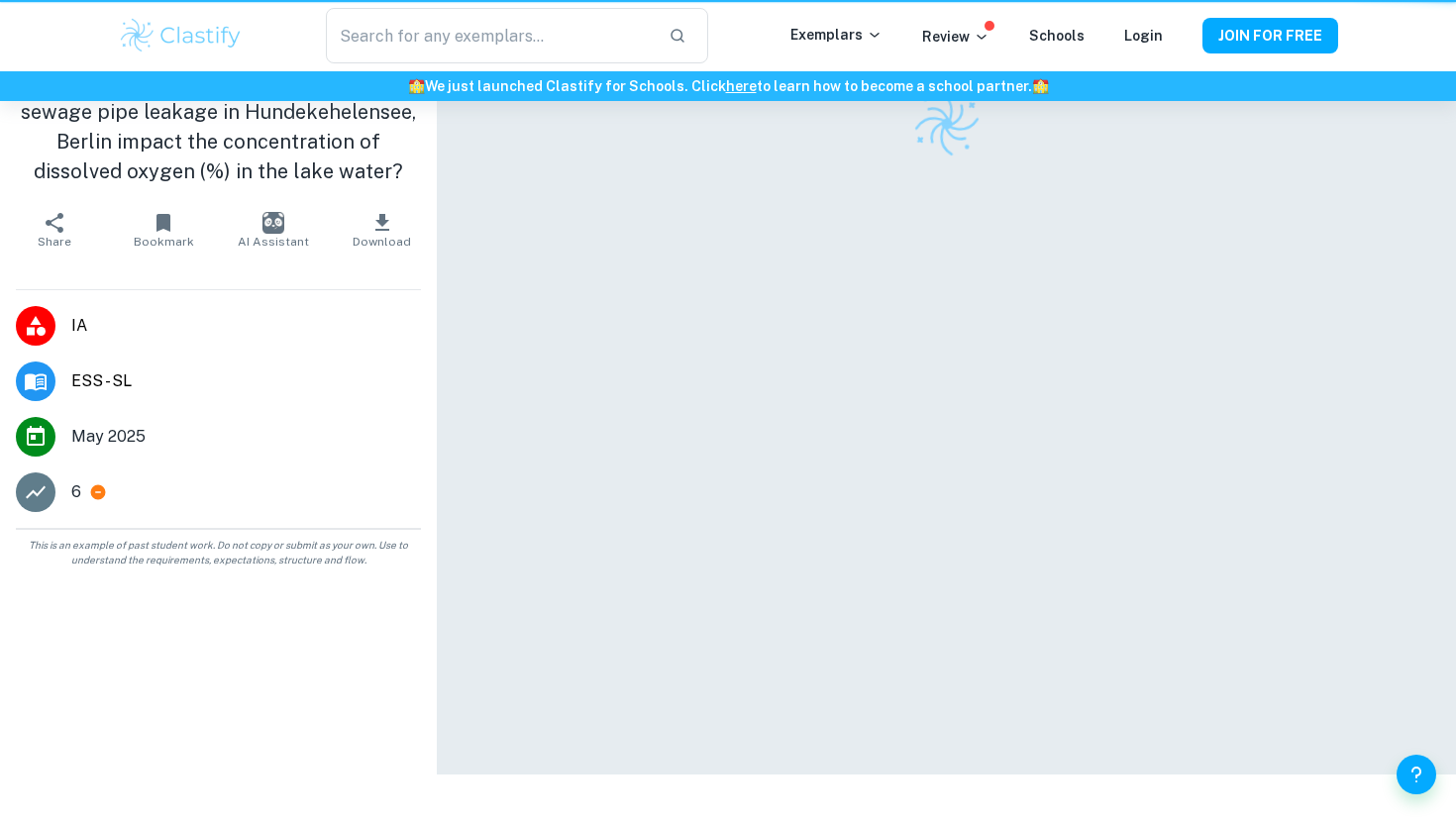 scroll, scrollTop: 0, scrollLeft: 0, axis: both 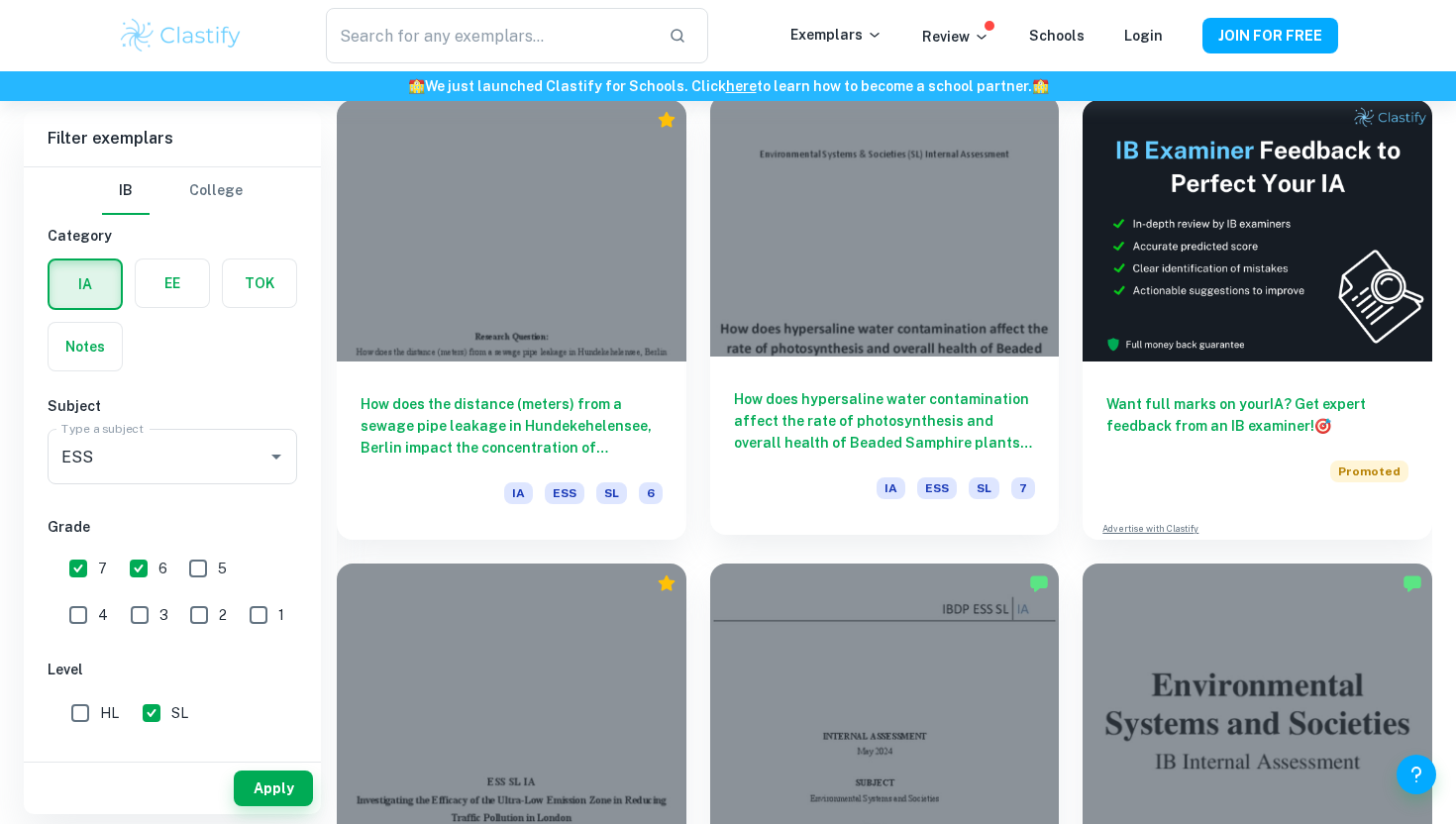 click at bounding box center (884, 226) 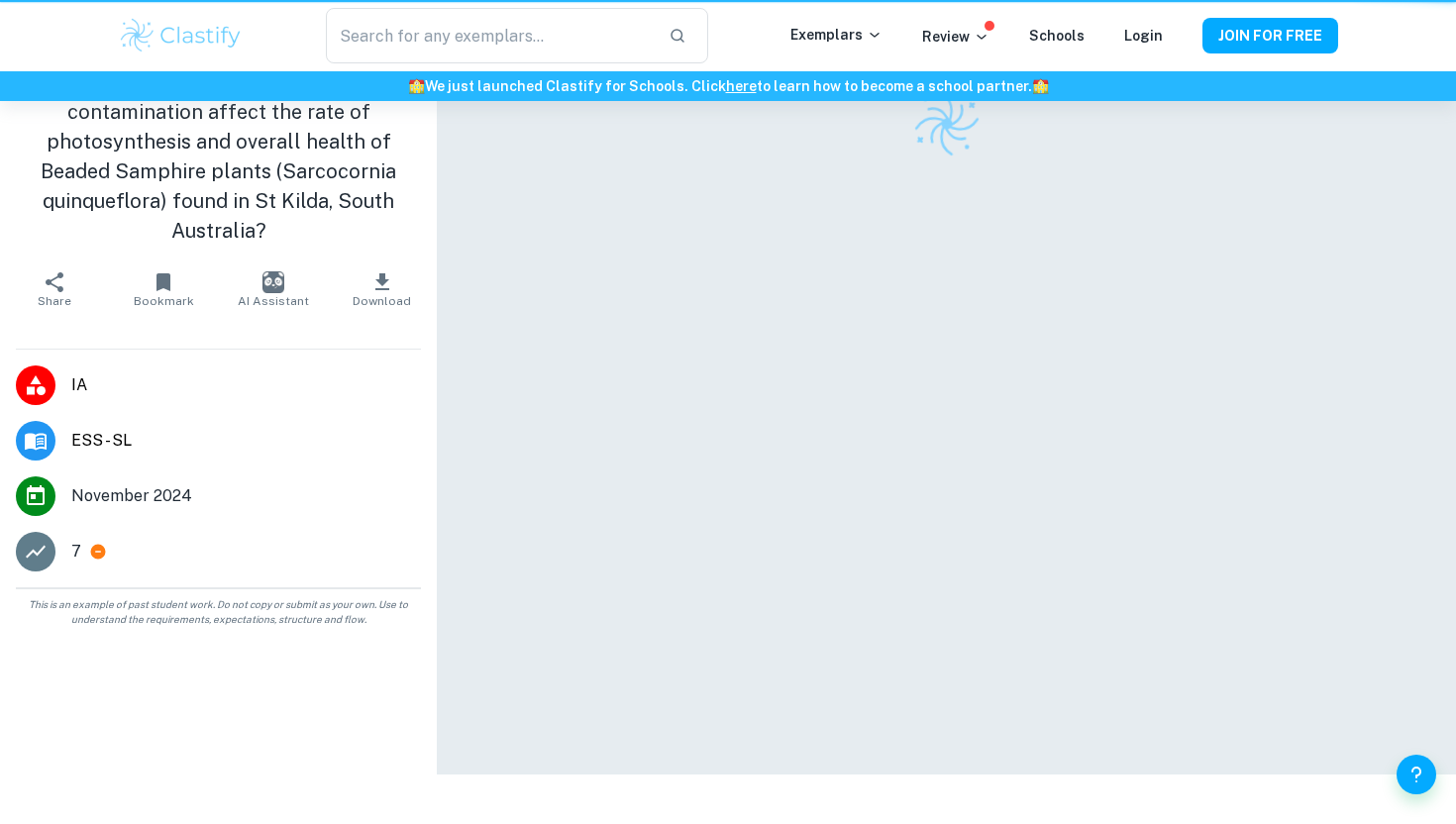 scroll, scrollTop: 0, scrollLeft: 0, axis: both 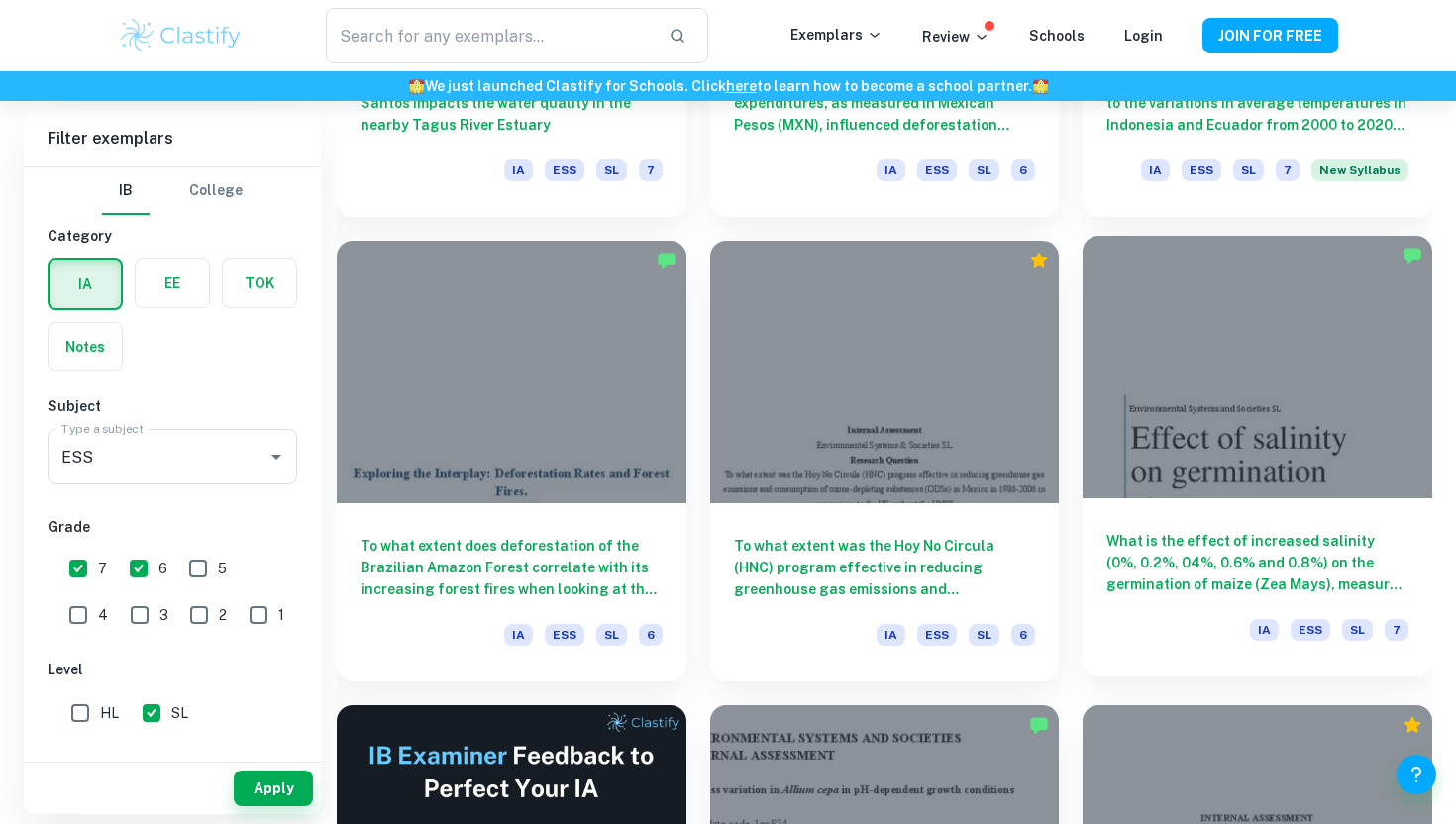 click at bounding box center [1257, 366] 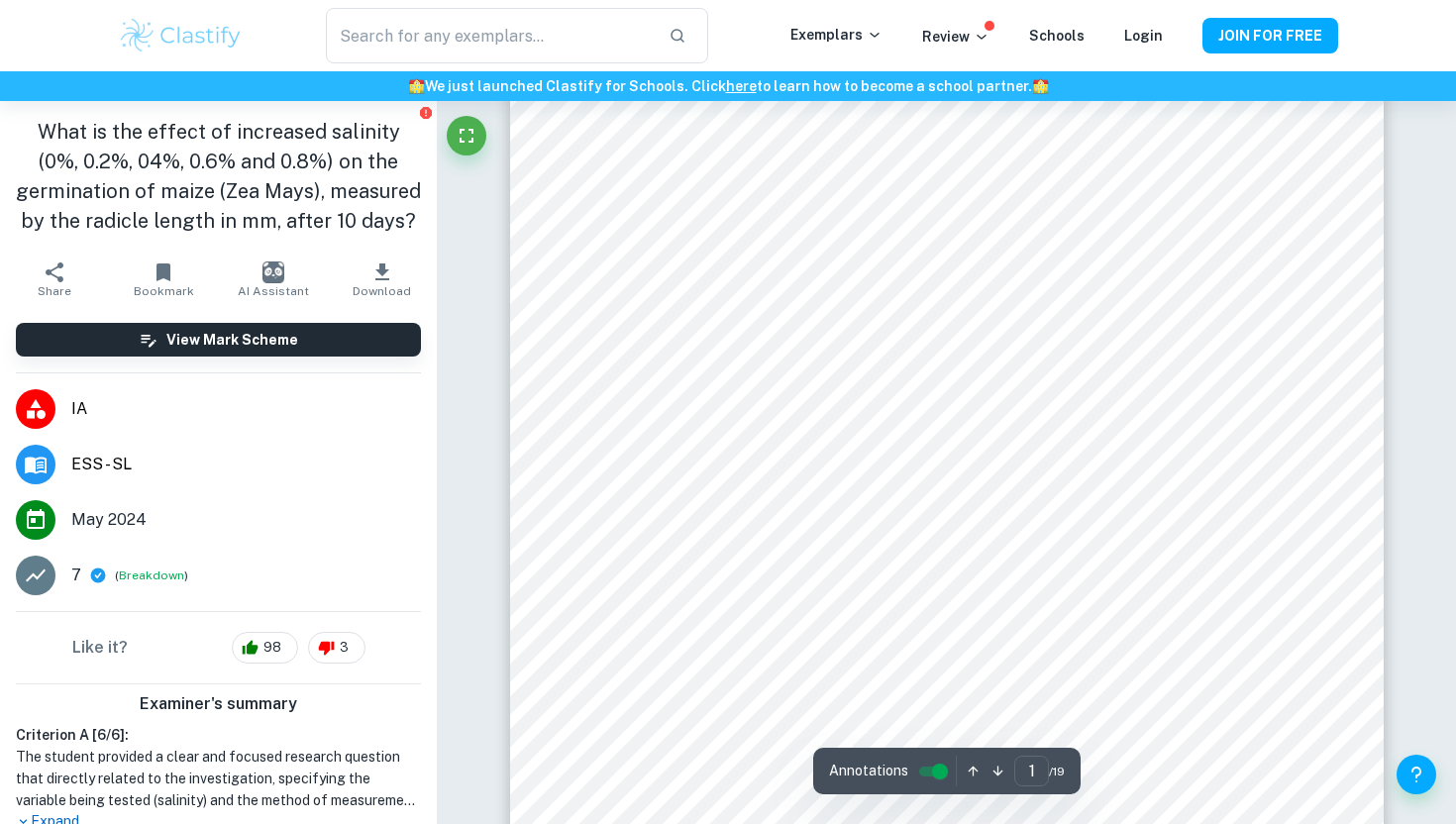 scroll, scrollTop: 0, scrollLeft: 0, axis: both 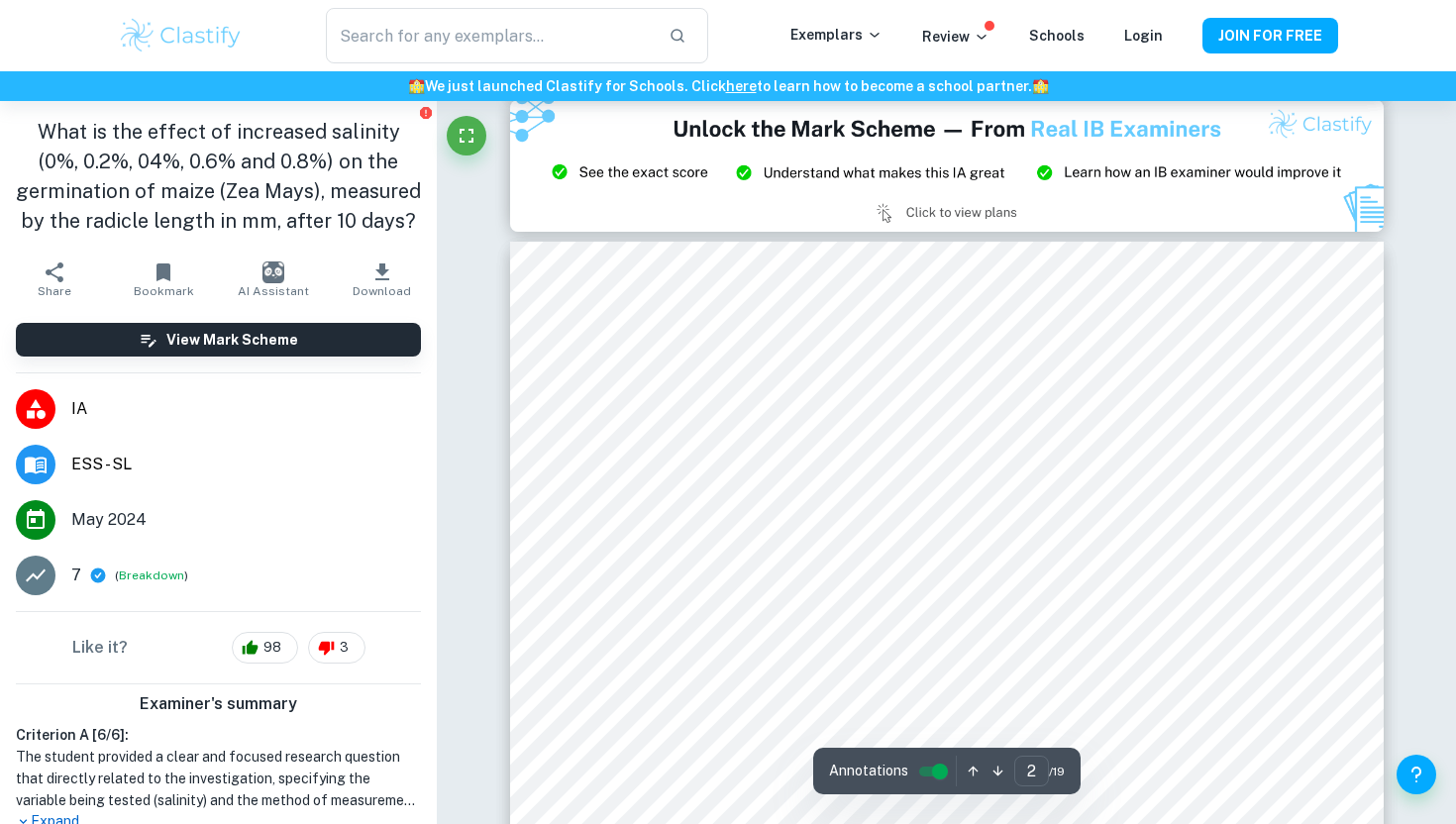 type on "3" 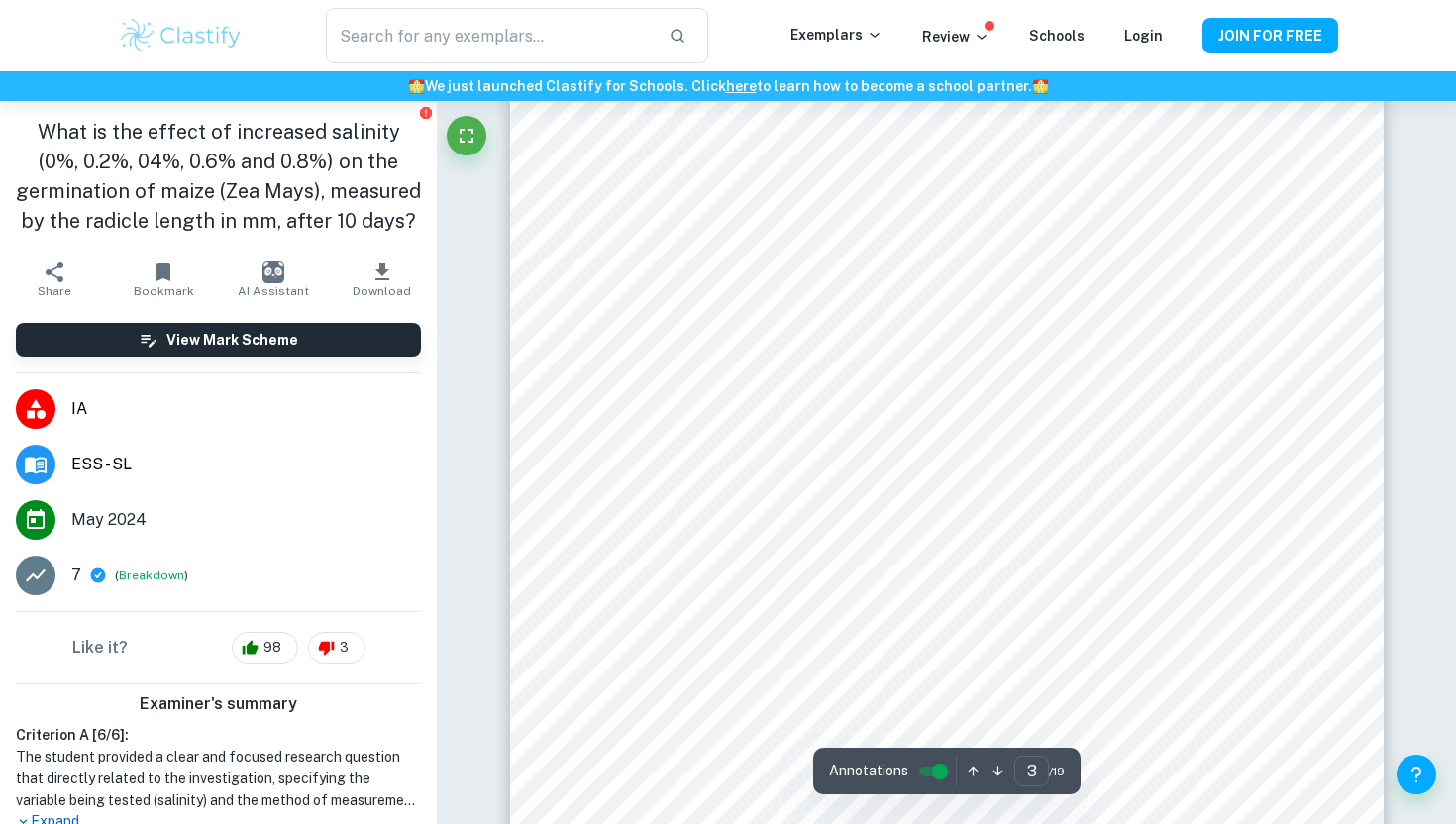scroll, scrollTop: 2923, scrollLeft: 0, axis: vertical 